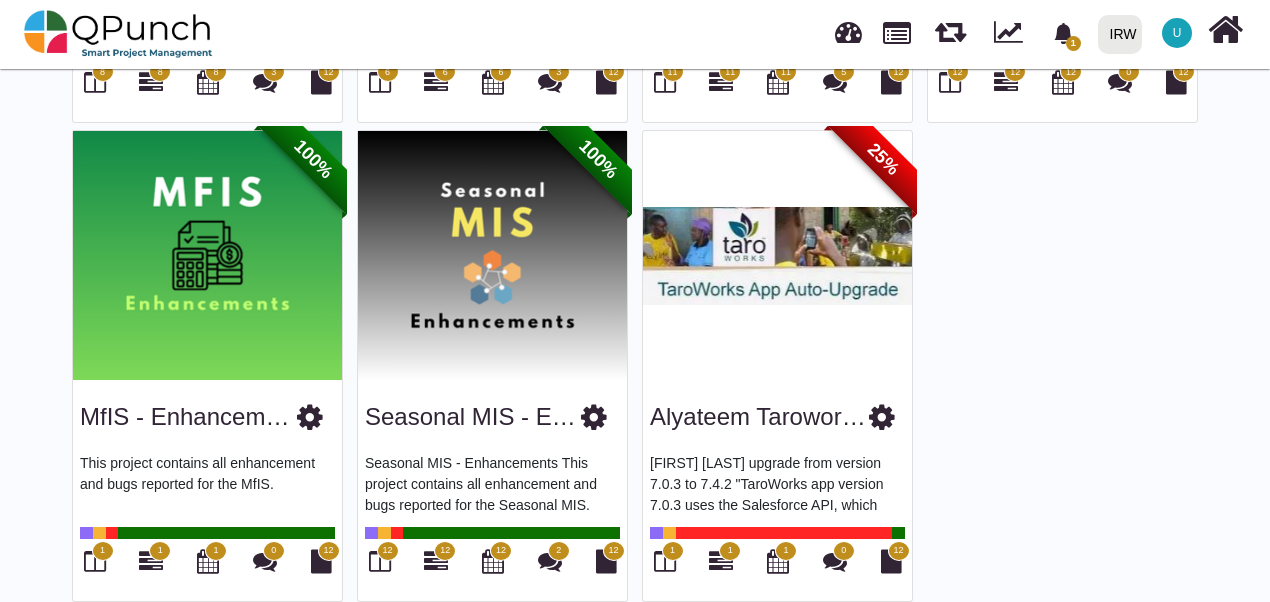 scroll, scrollTop: 1063, scrollLeft: 0, axis: vertical 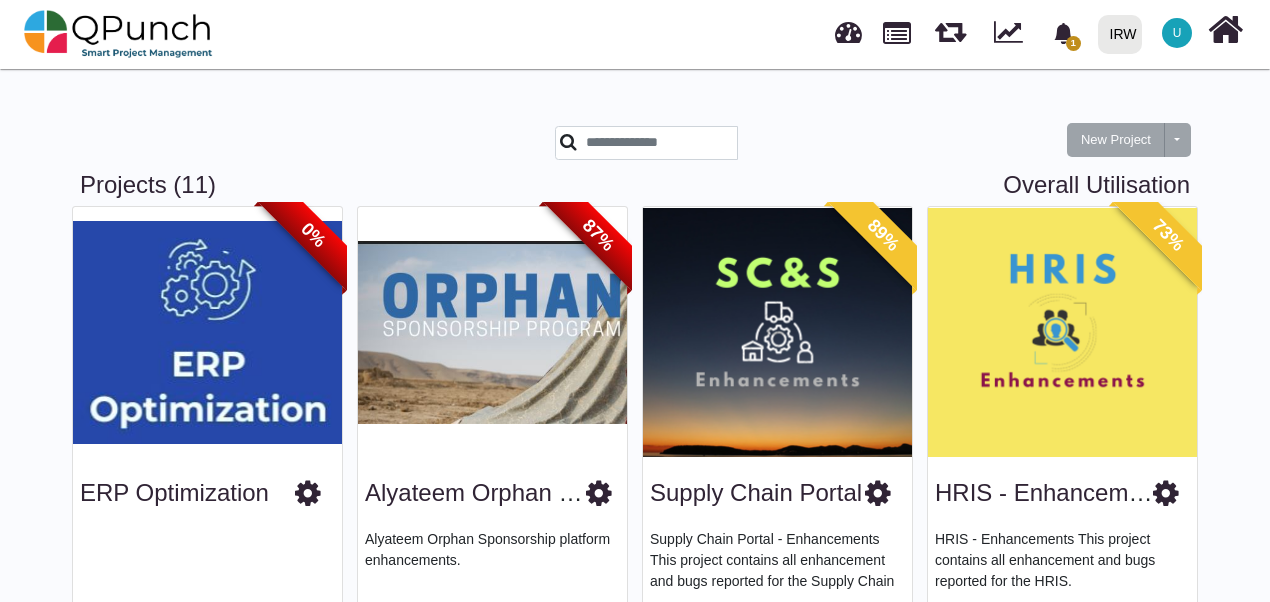 click at bounding box center (302, 148) 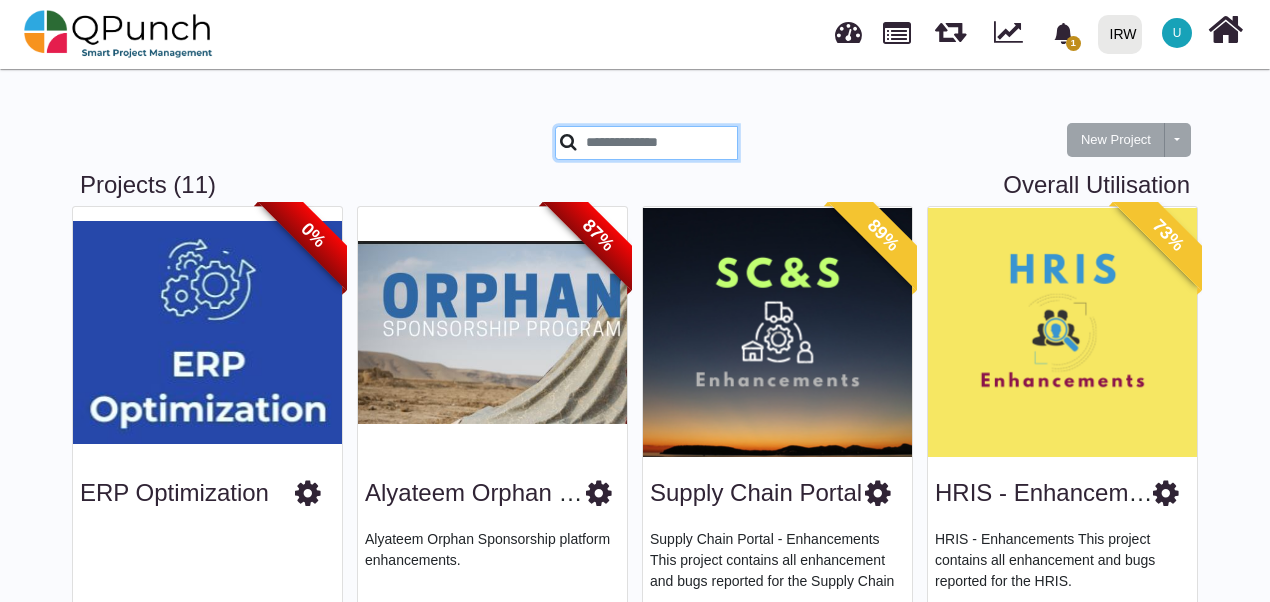 click at bounding box center [646, 143] 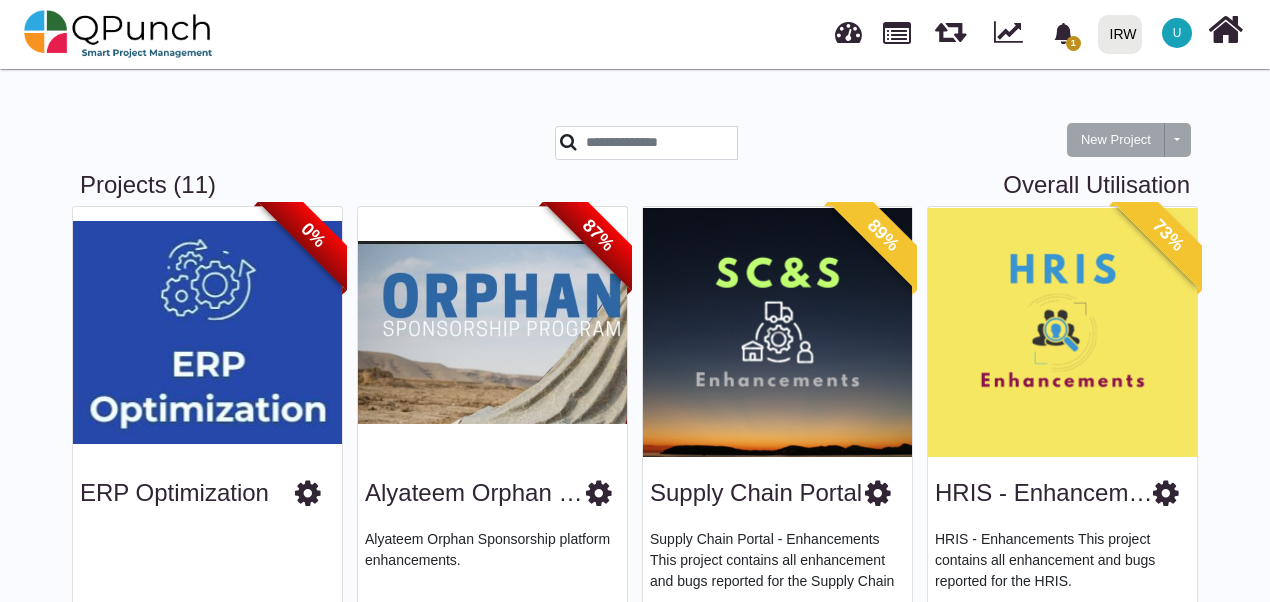click at bounding box center (302, 148) 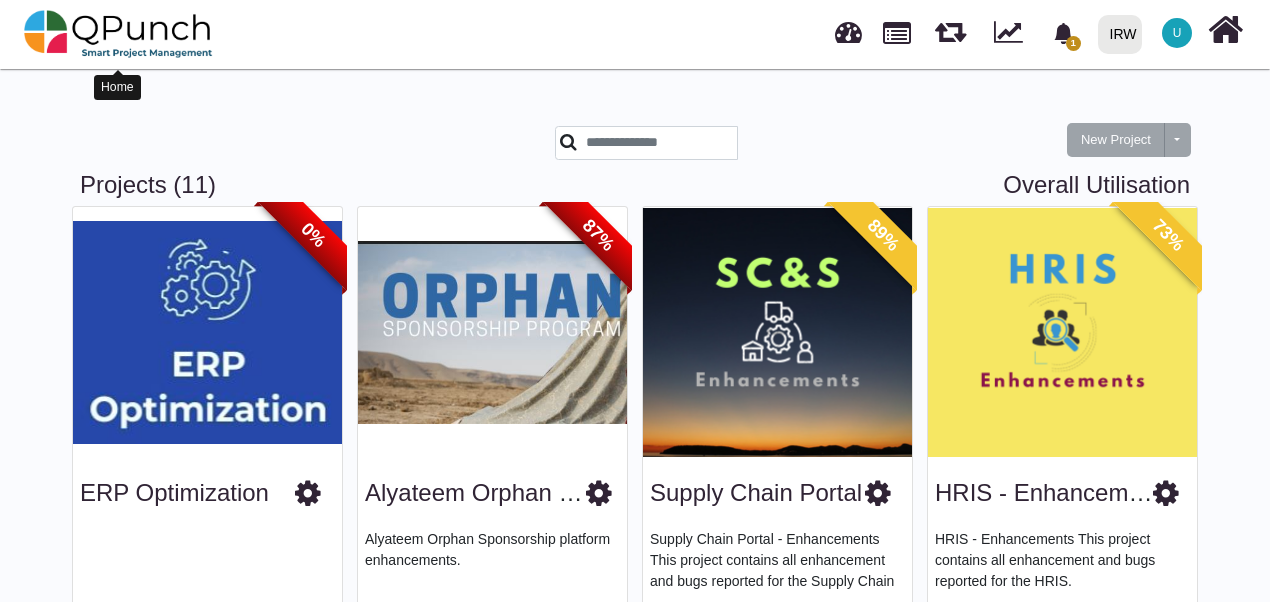 click at bounding box center (118, 34) 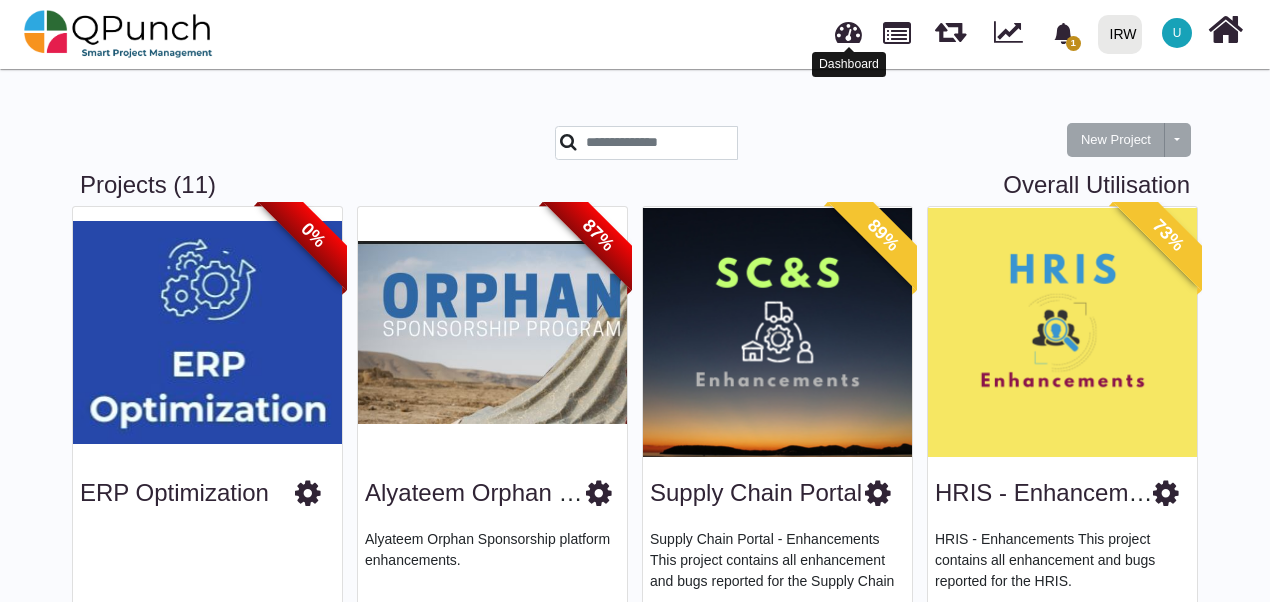 click at bounding box center (848, 29) 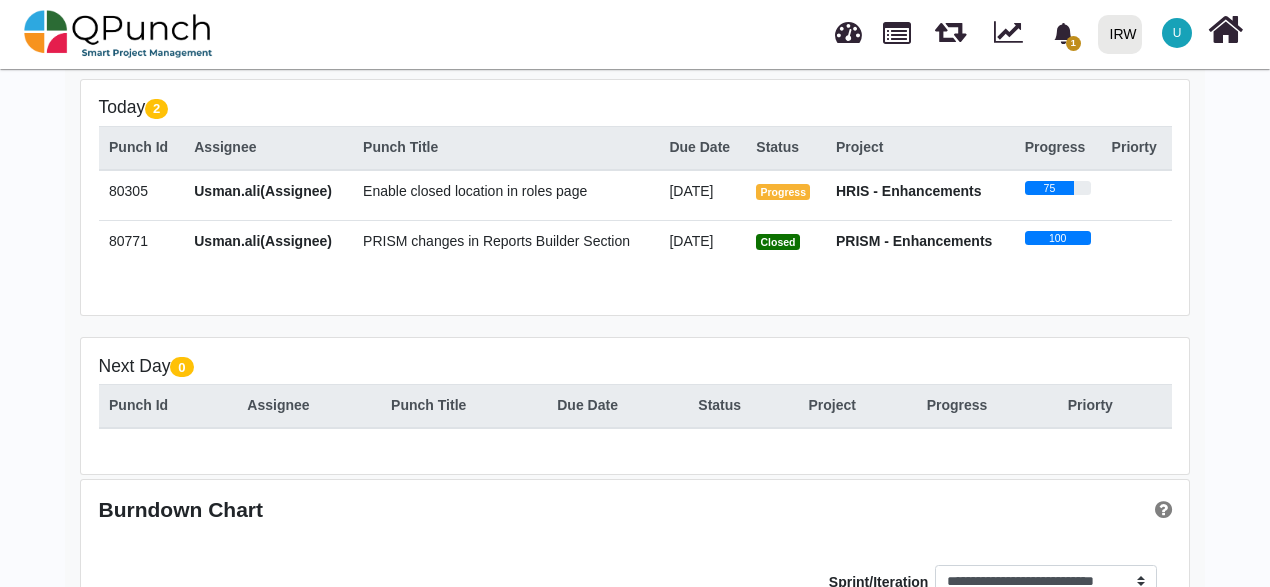scroll, scrollTop: 298, scrollLeft: 0, axis: vertical 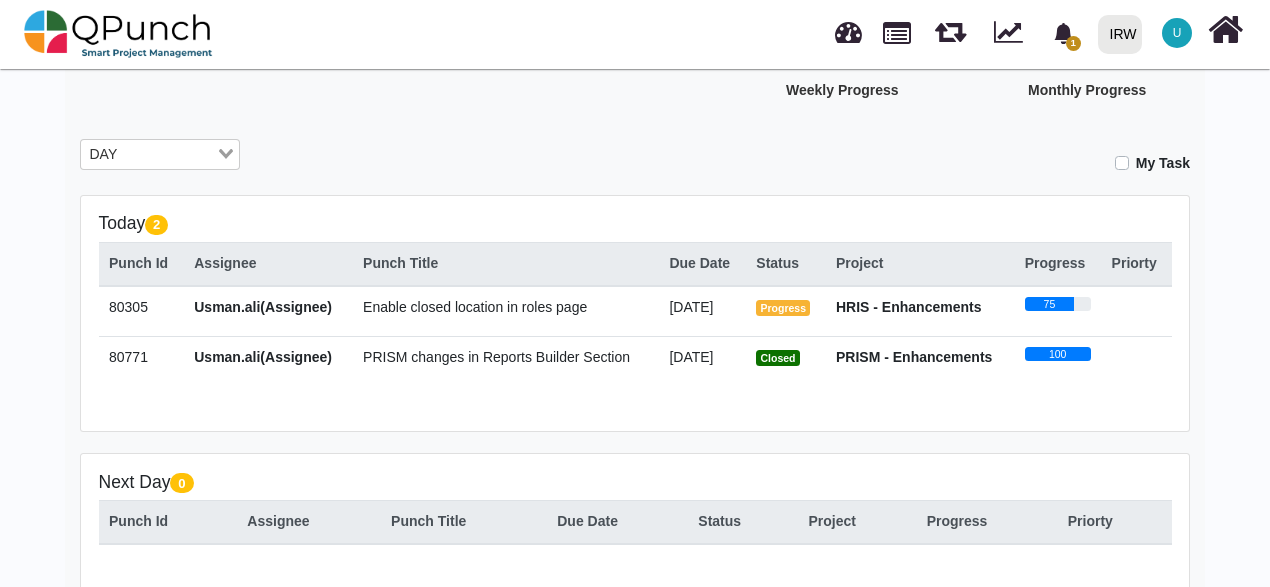 click on "HRIS  - Enhancements" at bounding box center (908, 307) 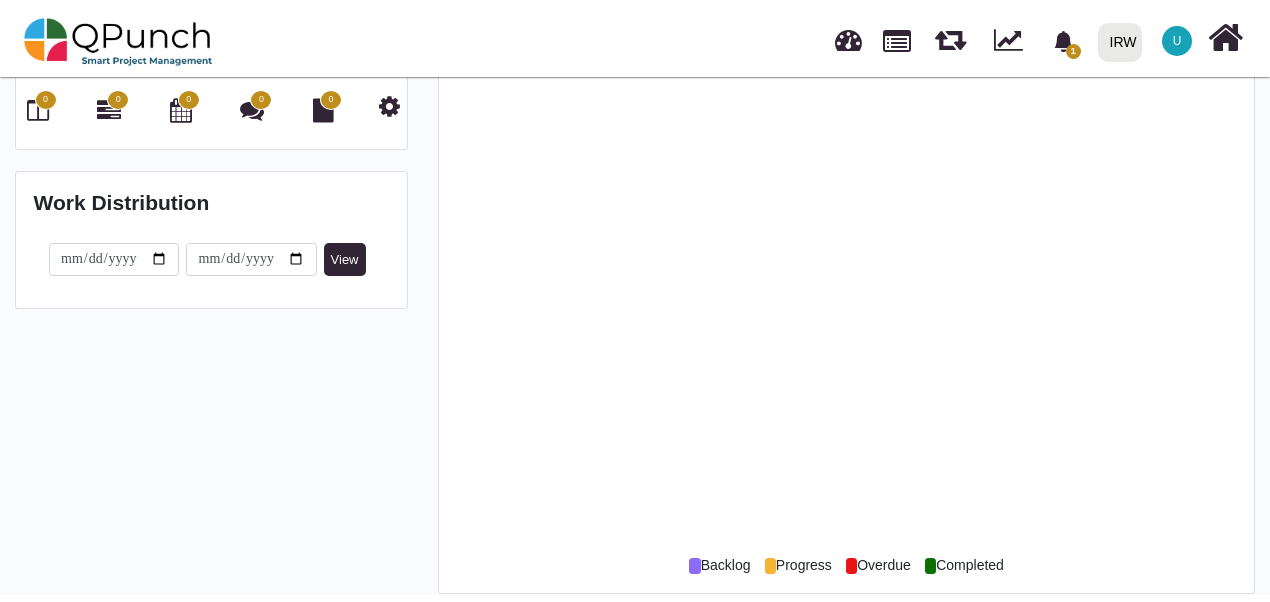 scroll, scrollTop: 0, scrollLeft: 0, axis: both 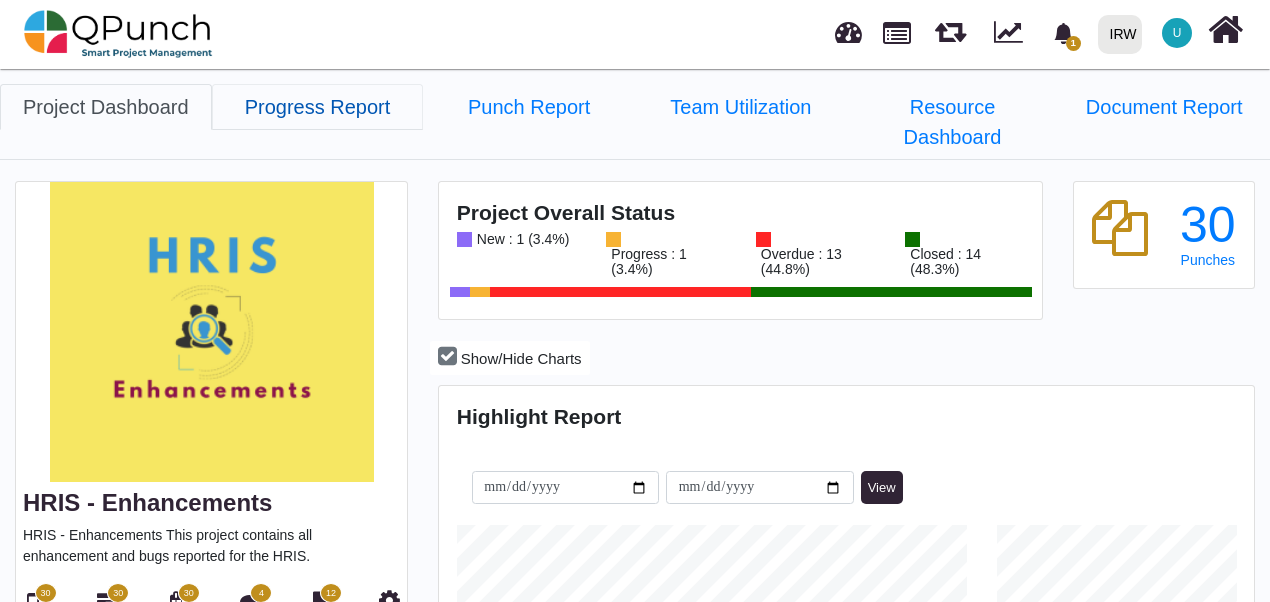 click on "Progress Report" at bounding box center (318, 107) 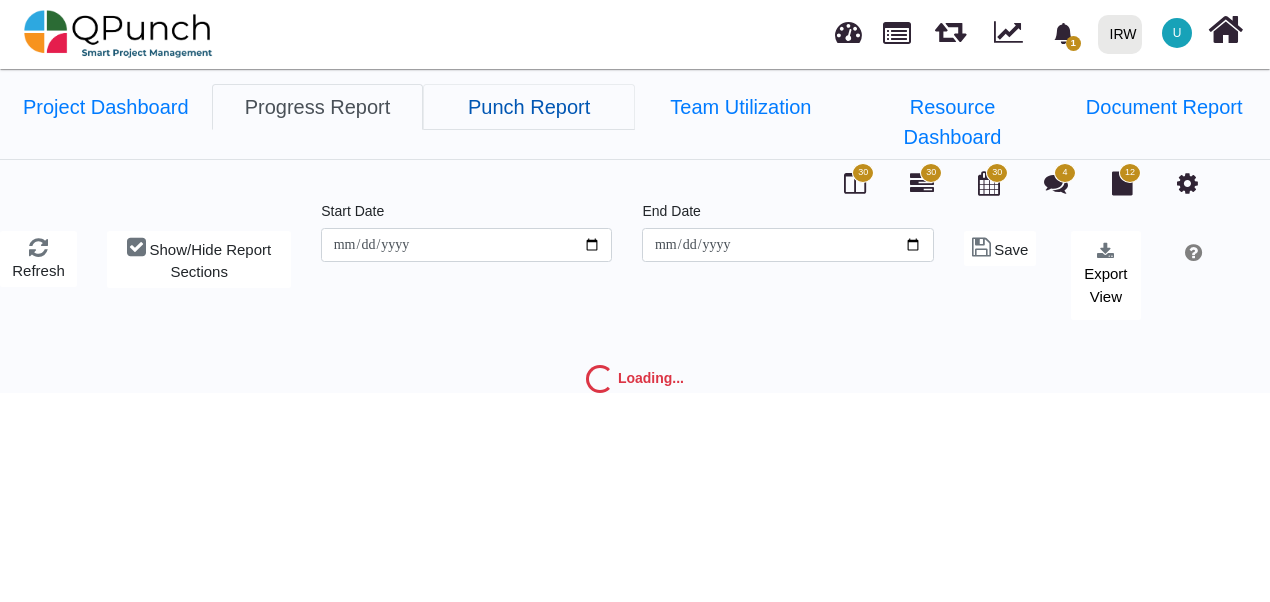type on "**********" 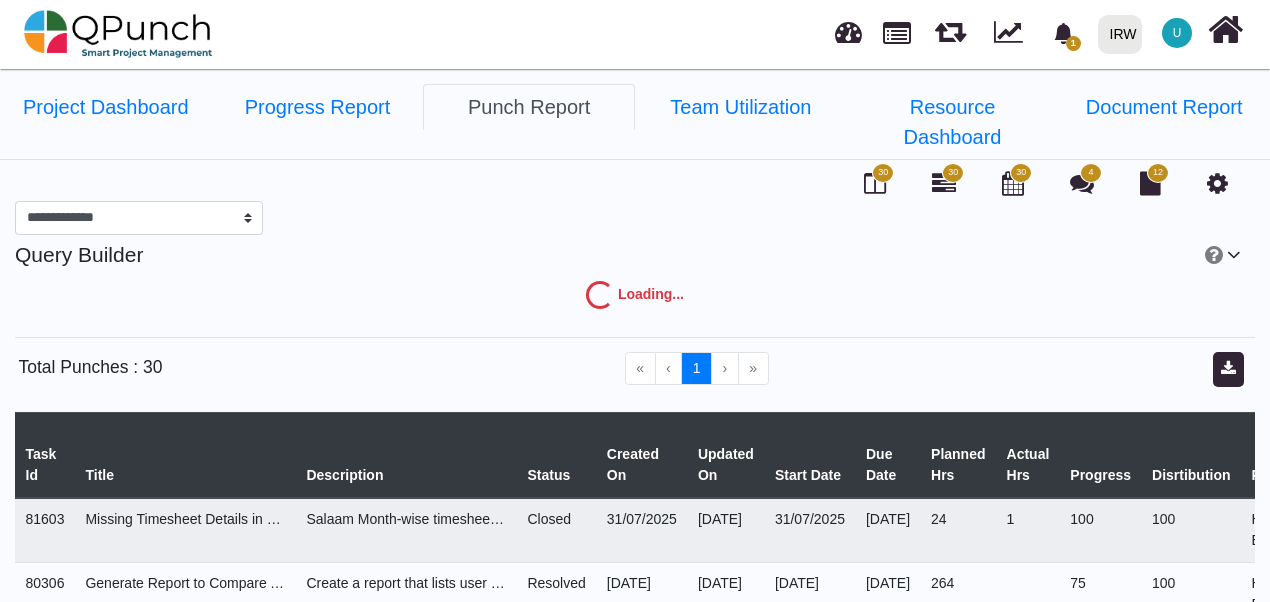 select on "***" 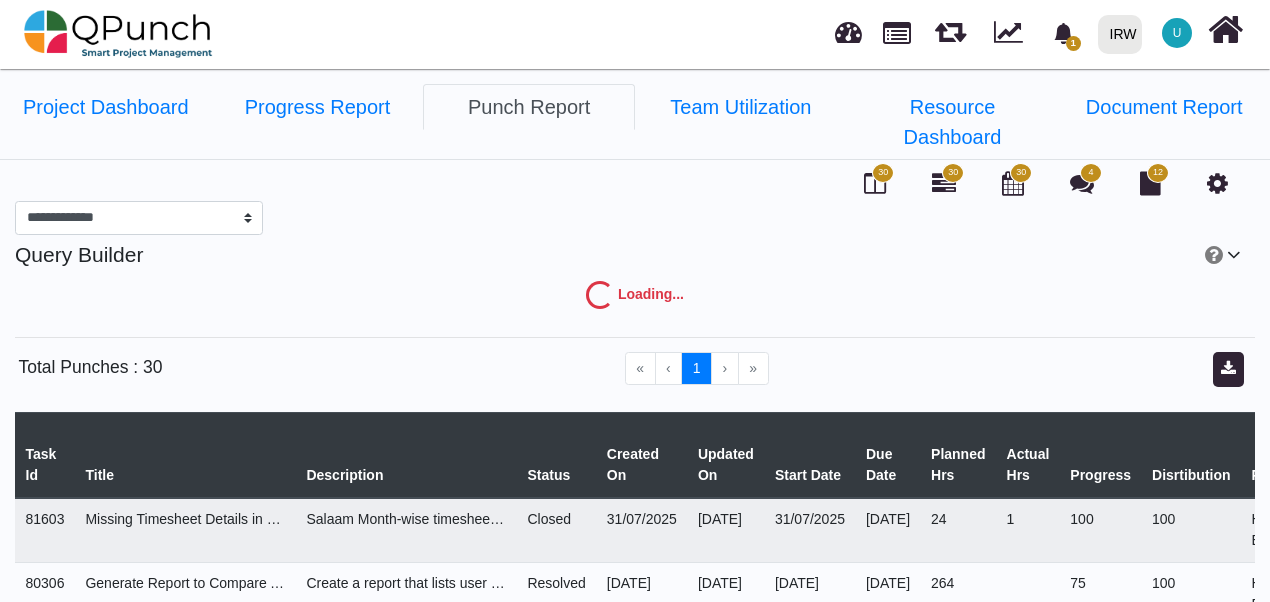 select on "****" 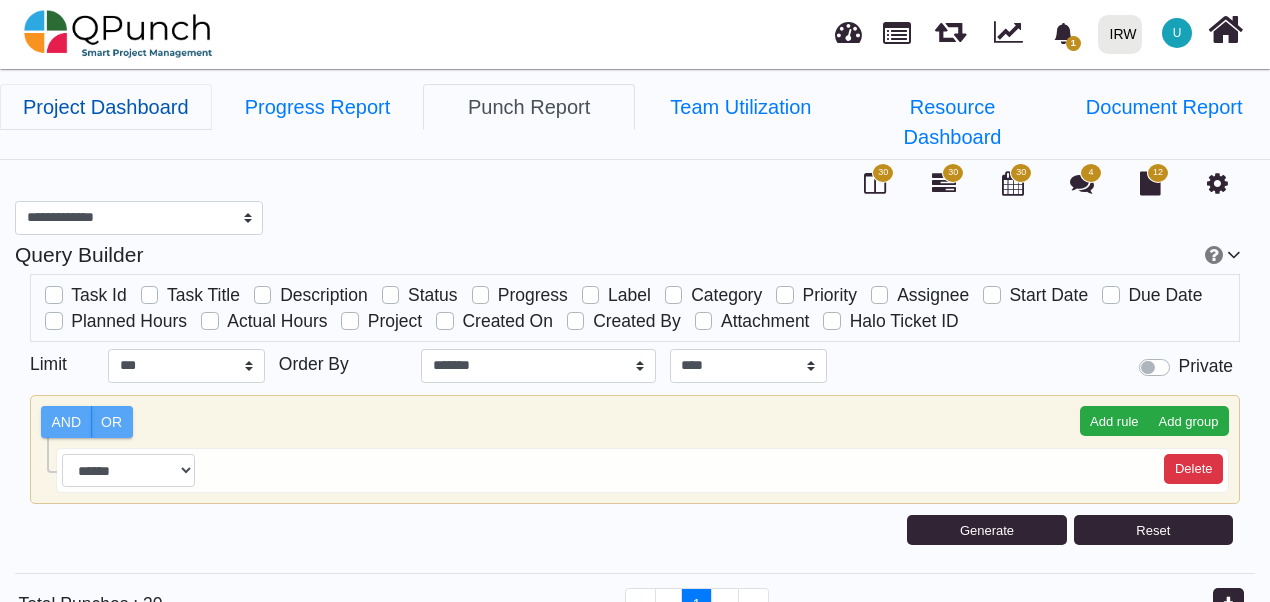 drag, startPoint x: 115, startPoint y: 108, endPoint x: 129, endPoint y: 110, distance: 14.142136 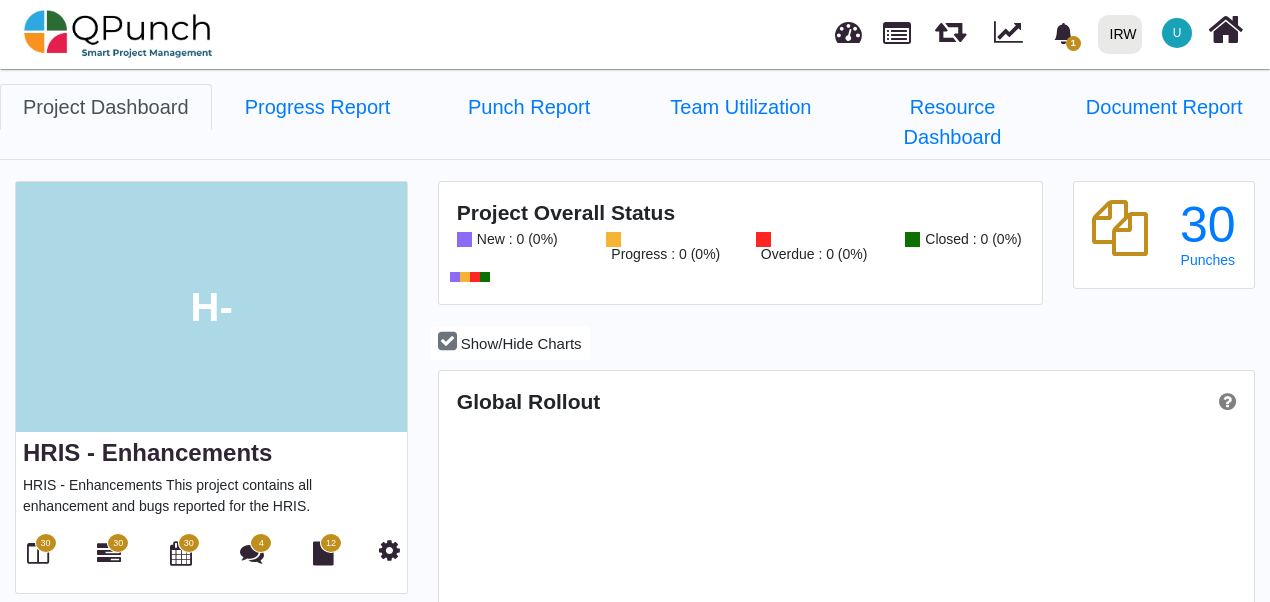 scroll, scrollTop: 999744, scrollLeft: 999460, axis: both 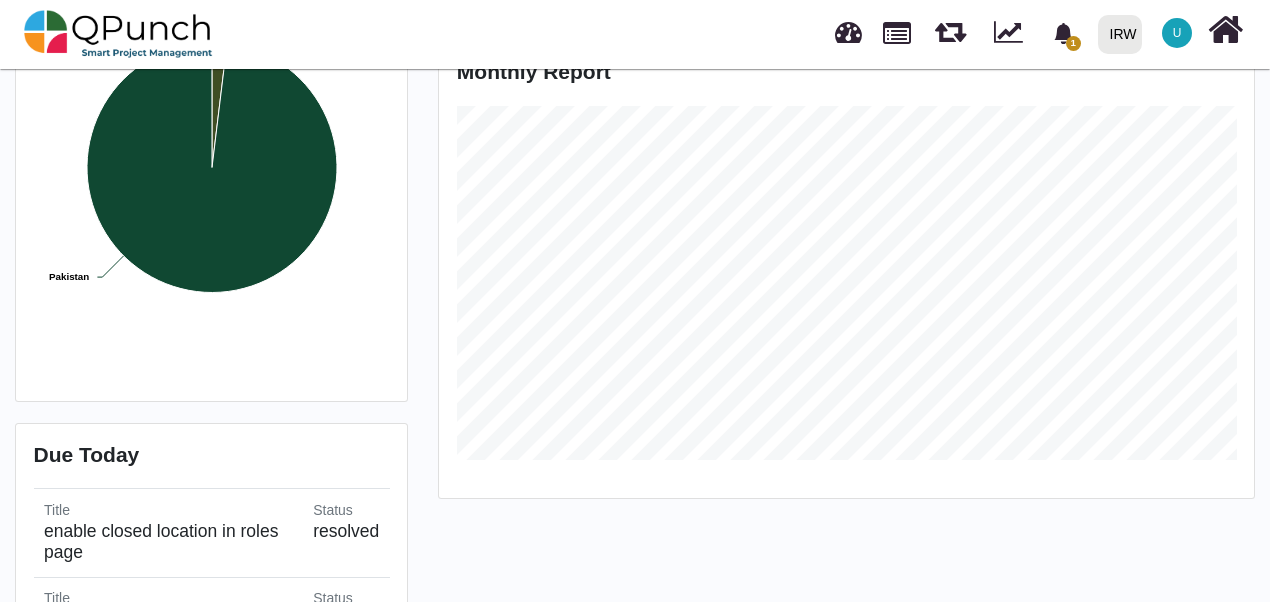 click on "U" at bounding box center (1177, 33) 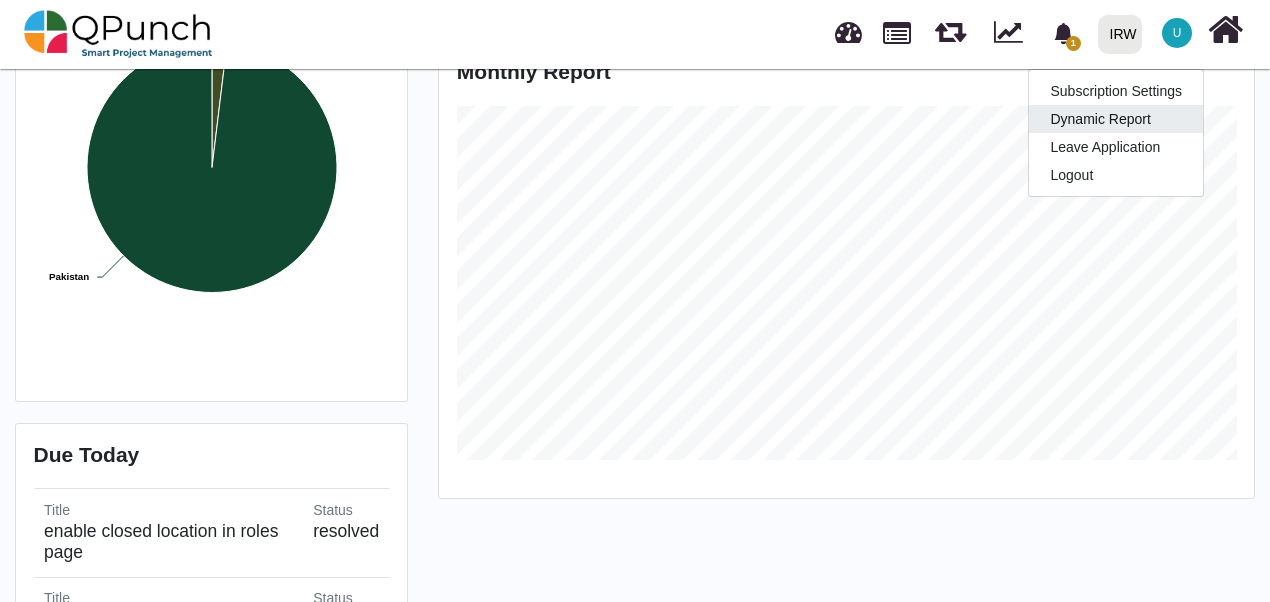 click on "Dynamic Report" at bounding box center [1116, 119] 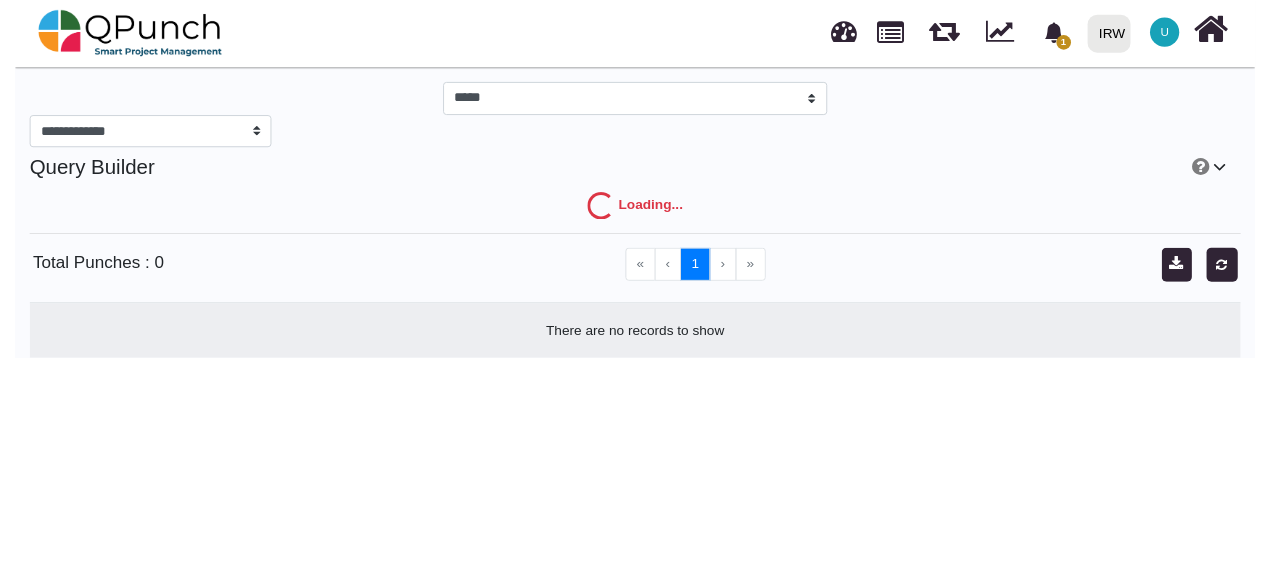 scroll, scrollTop: 0, scrollLeft: 0, axis: both 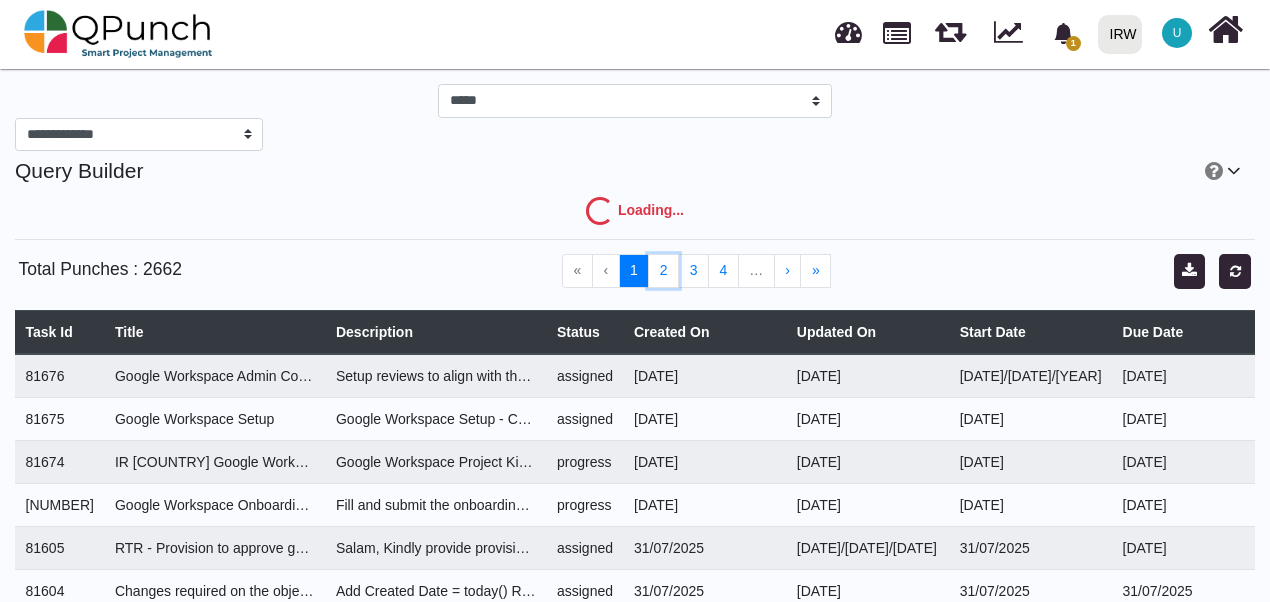 click on "2" at bounding box center (663, 271) 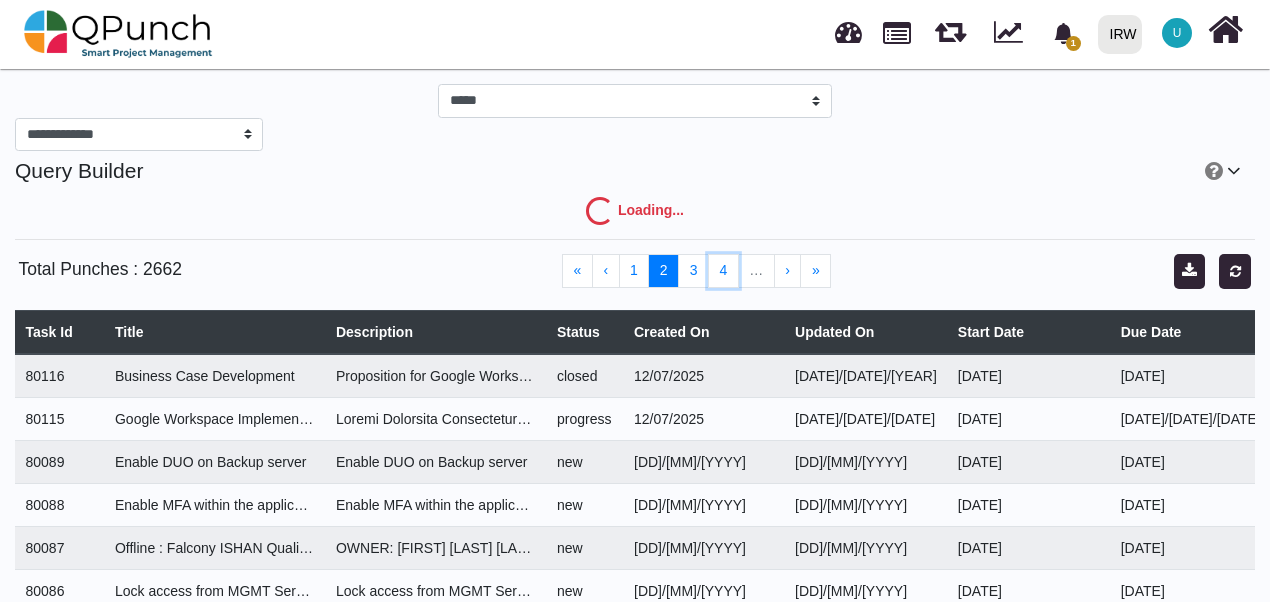 click on "4" at bounding box center [723, 271] 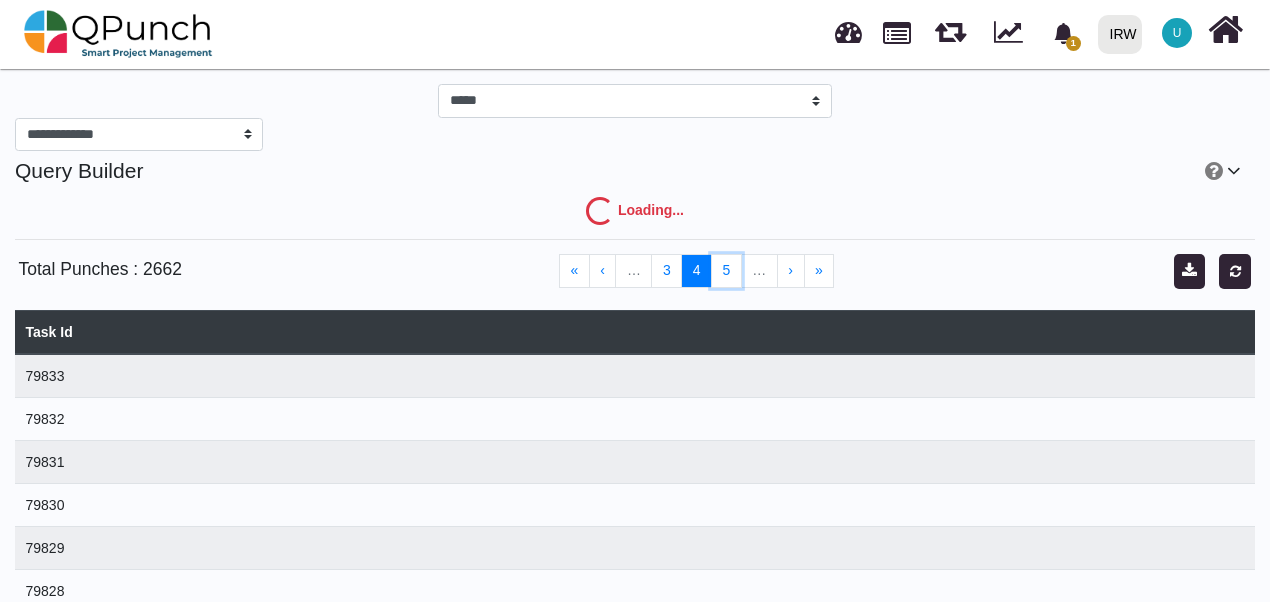 click on "5" at bounding box center [726, 271] 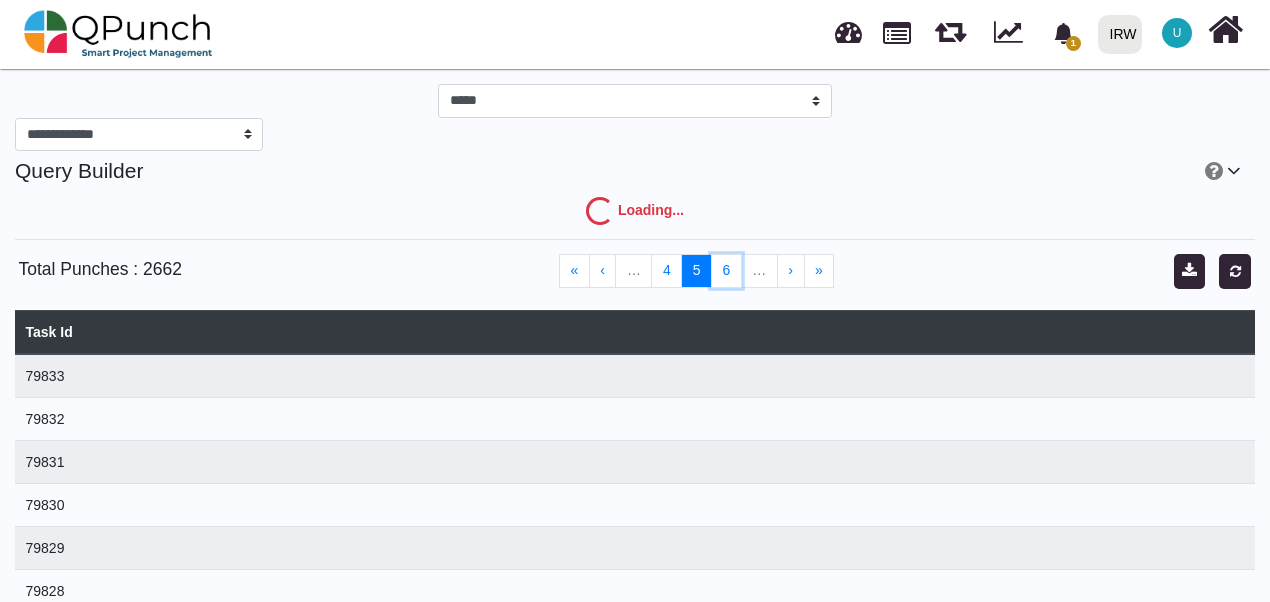 click on "6" at bounding box center [726, 271] 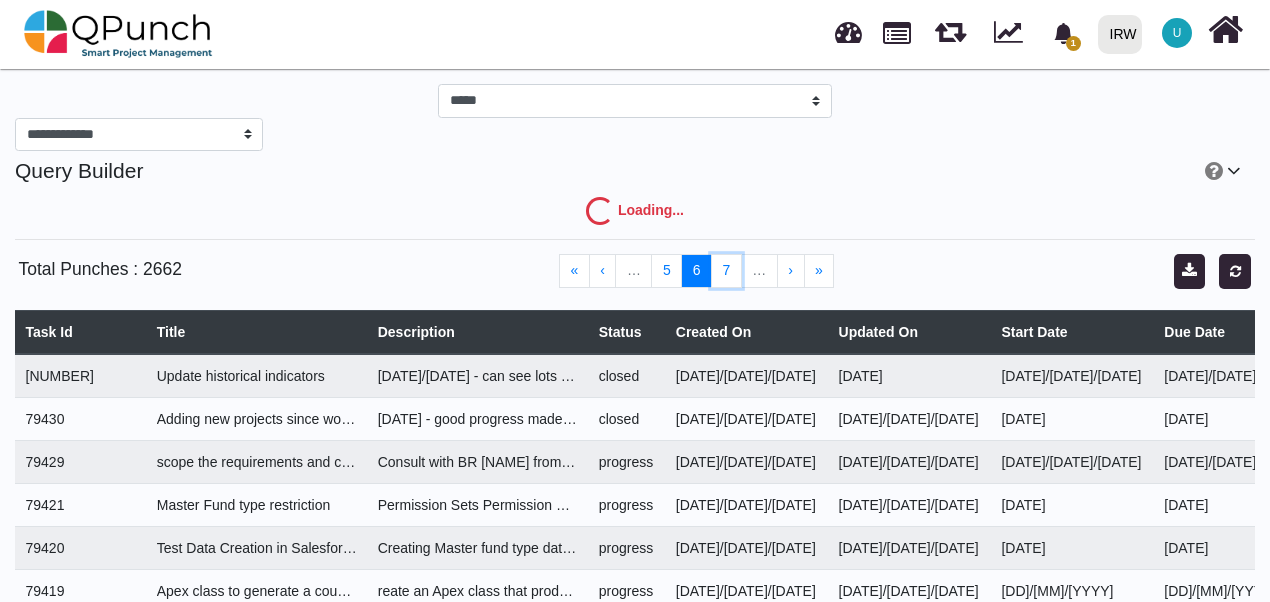 click on "7" at bounding box center [726, 271] 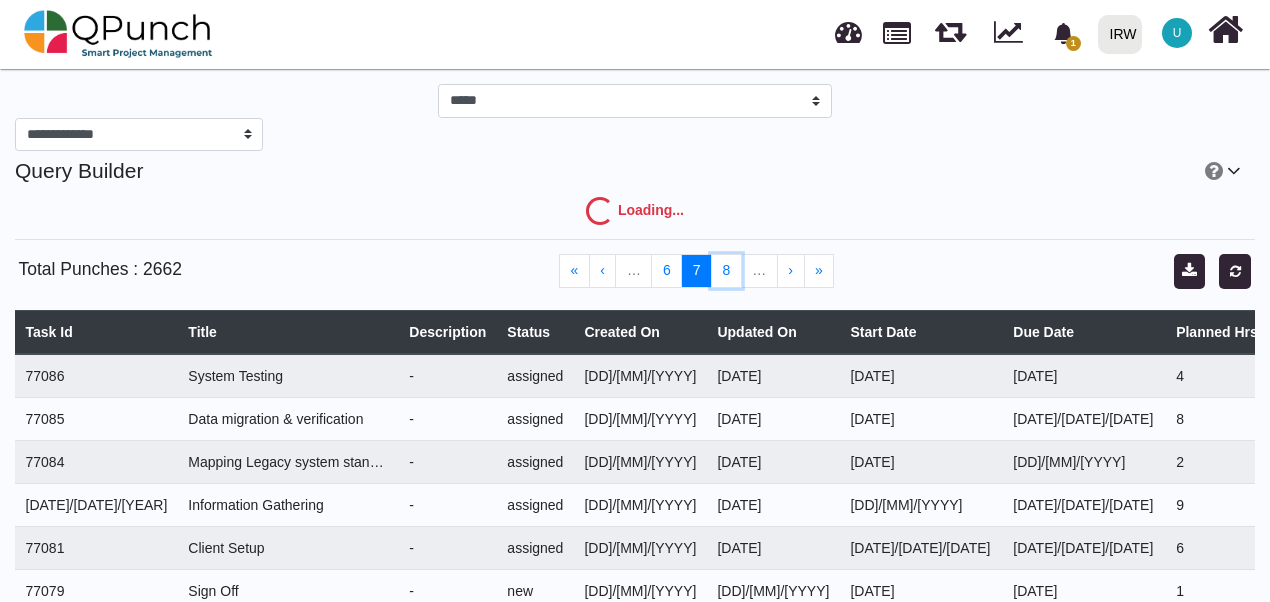 click on "8" at bounding box center (726, 271) 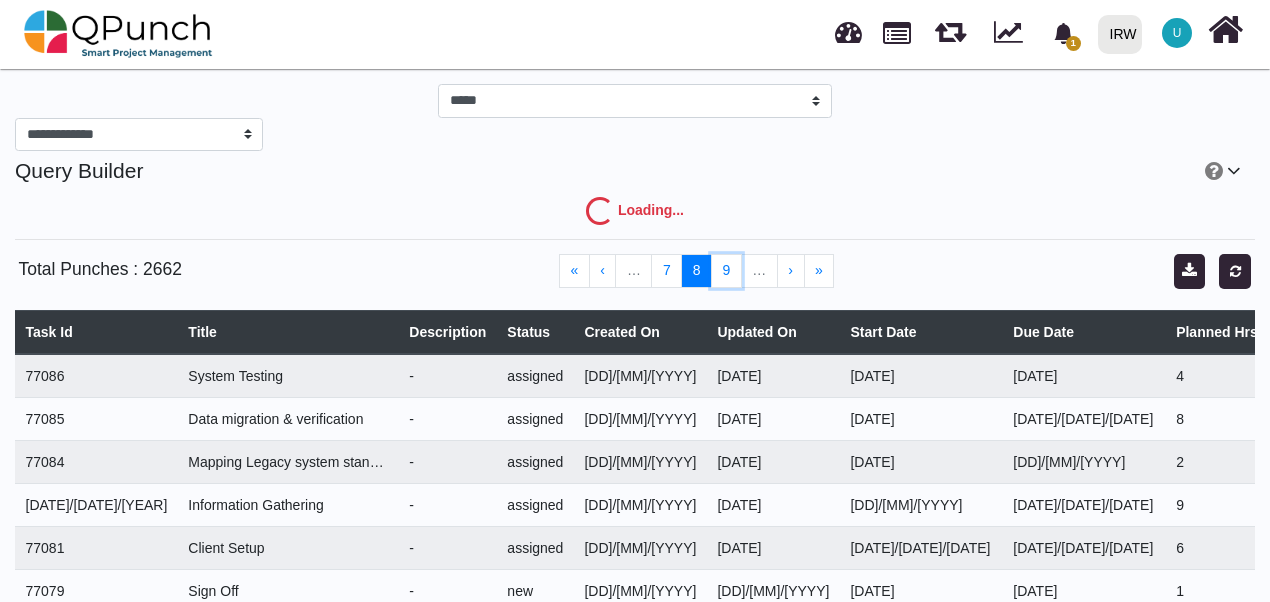 click on "9" at bounding box center (726, 271) 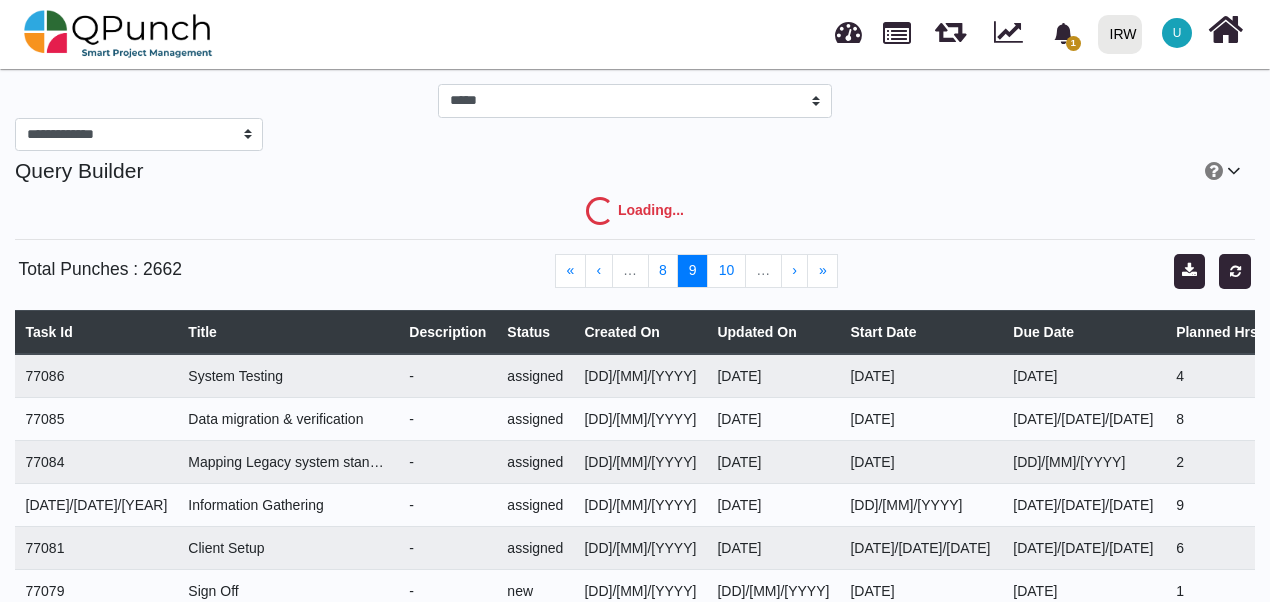 click on "10" at bounding box center [726, 271] 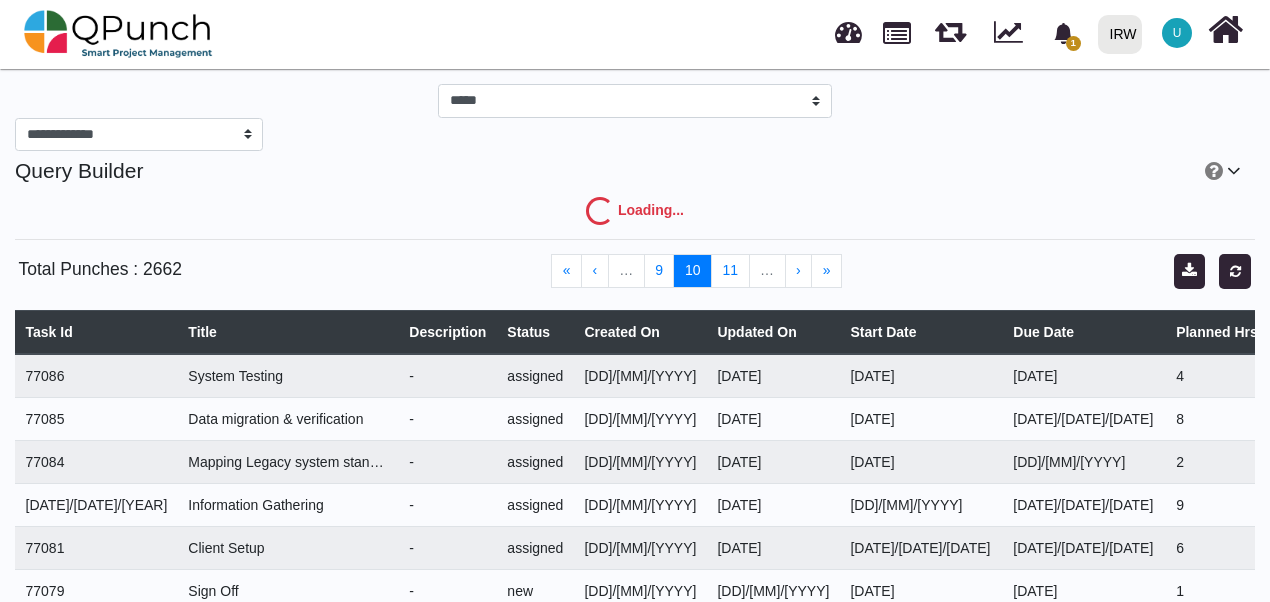 click on "11" at bounding box center (730, 271) 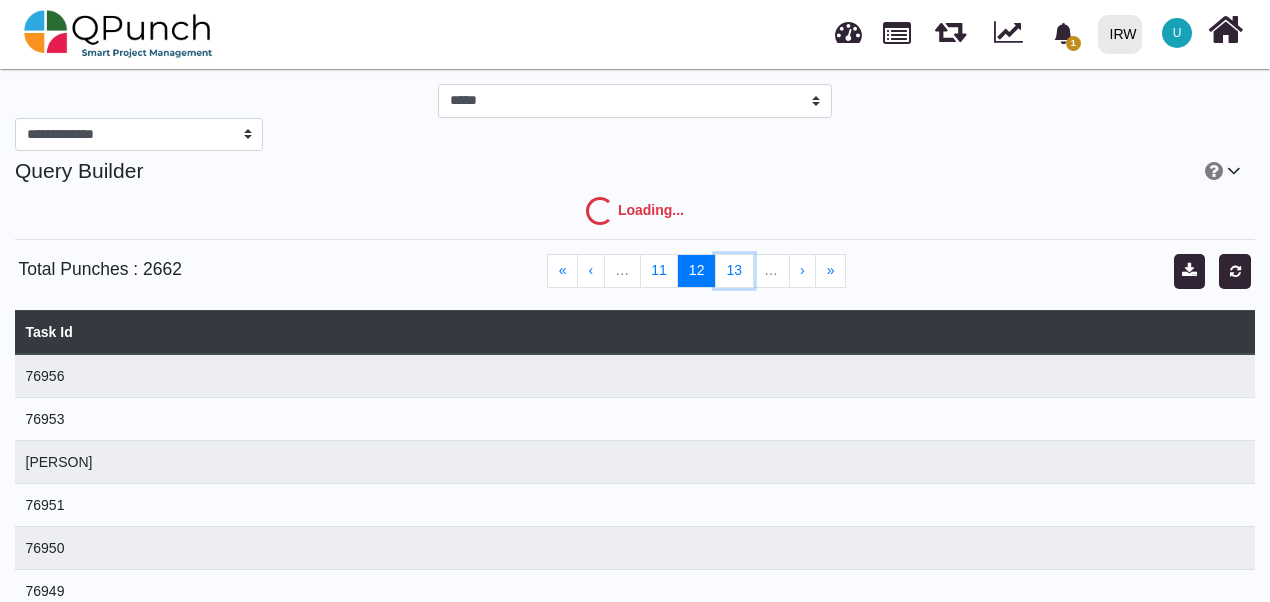 click on "13" at bounding box center [734, 271] 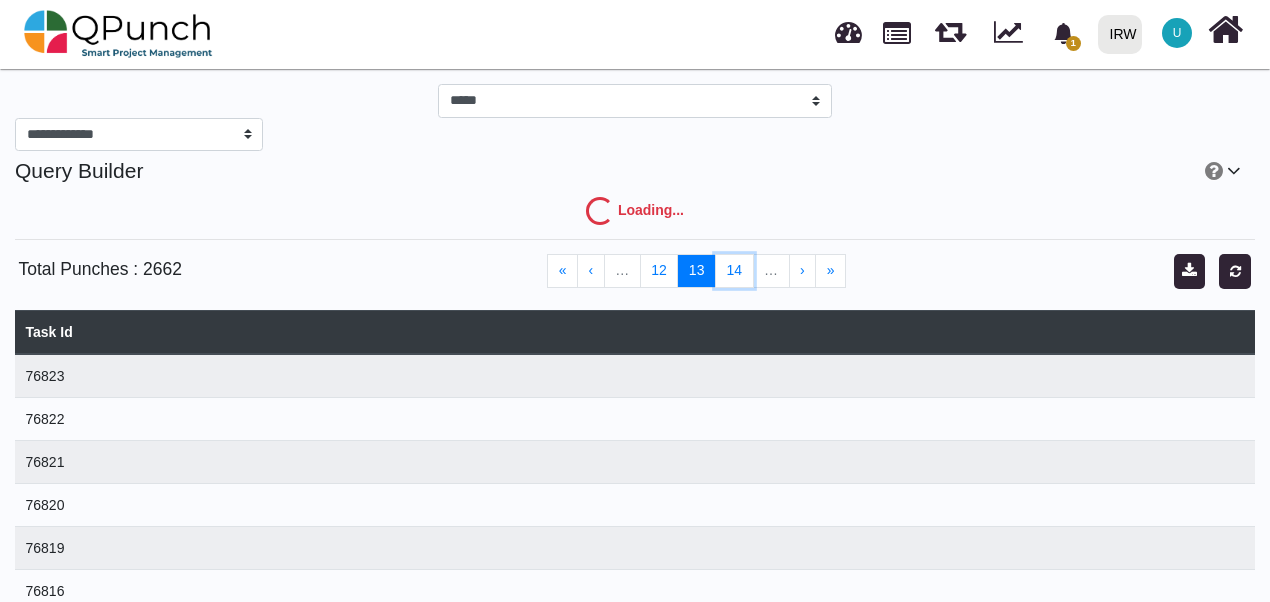 click on "14" at bounding box center (734, 271) 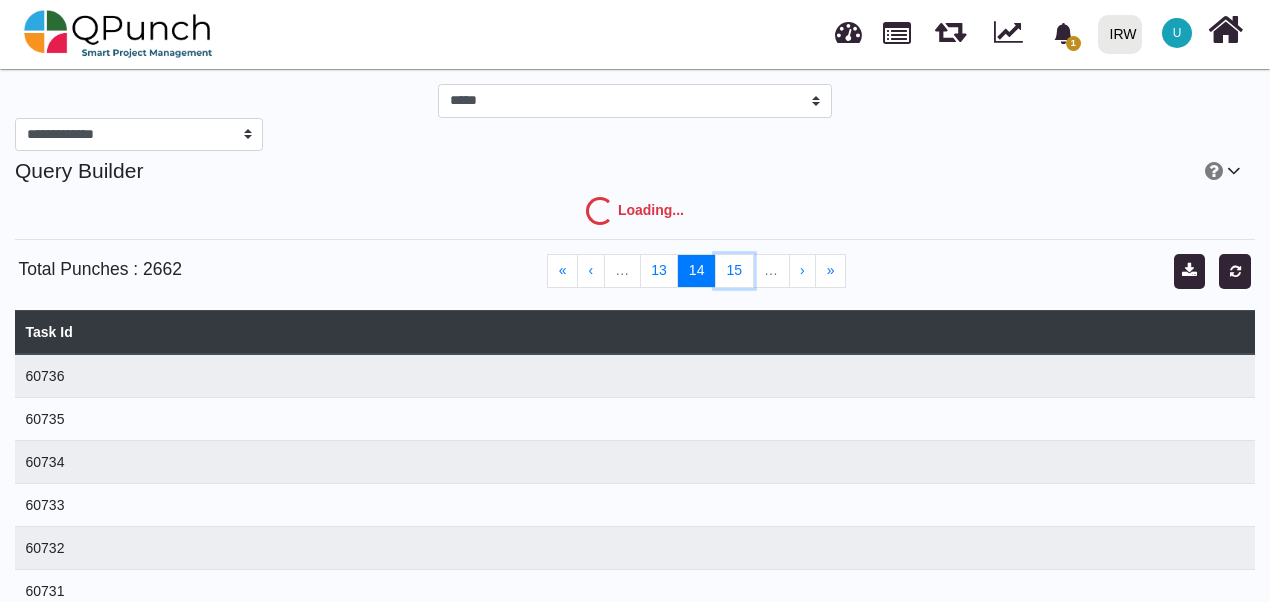 click on "15" at bounding box center (734, 271) 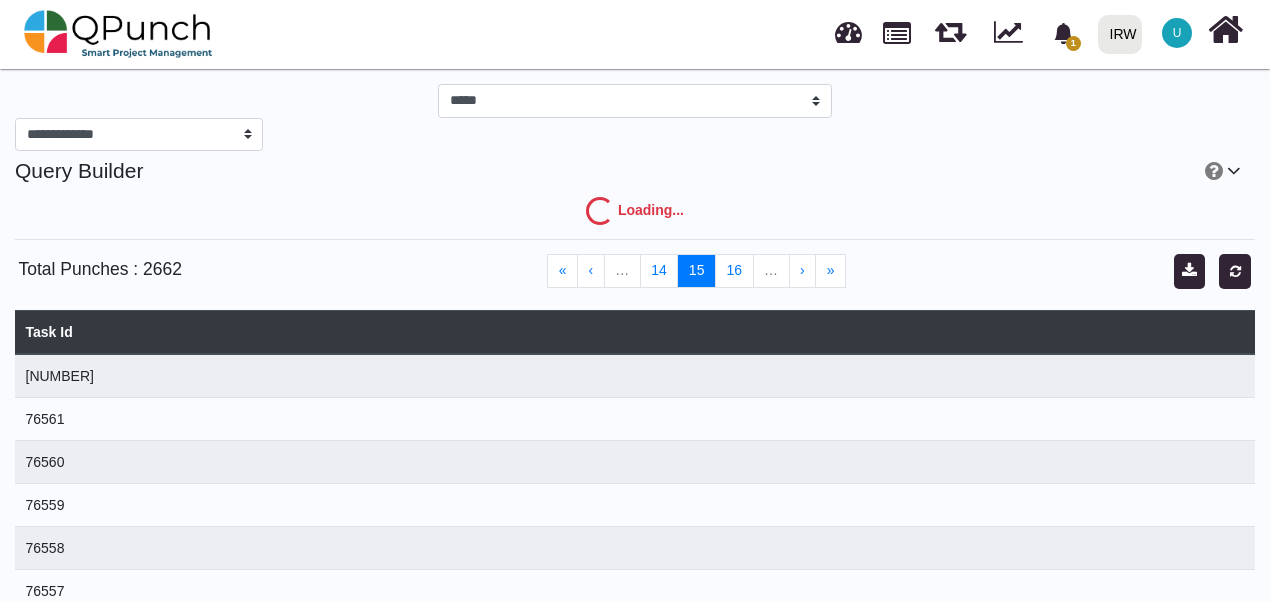 click on "16" at bounding box center [734, 271] 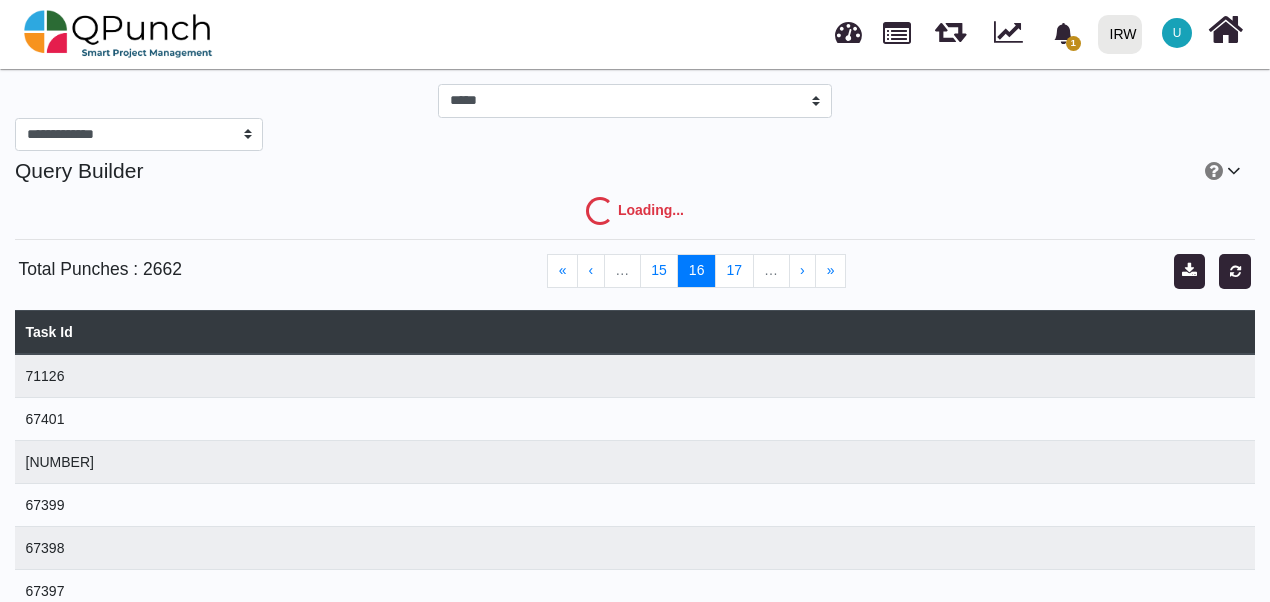 click on "17" at bounding box center (734, 271) 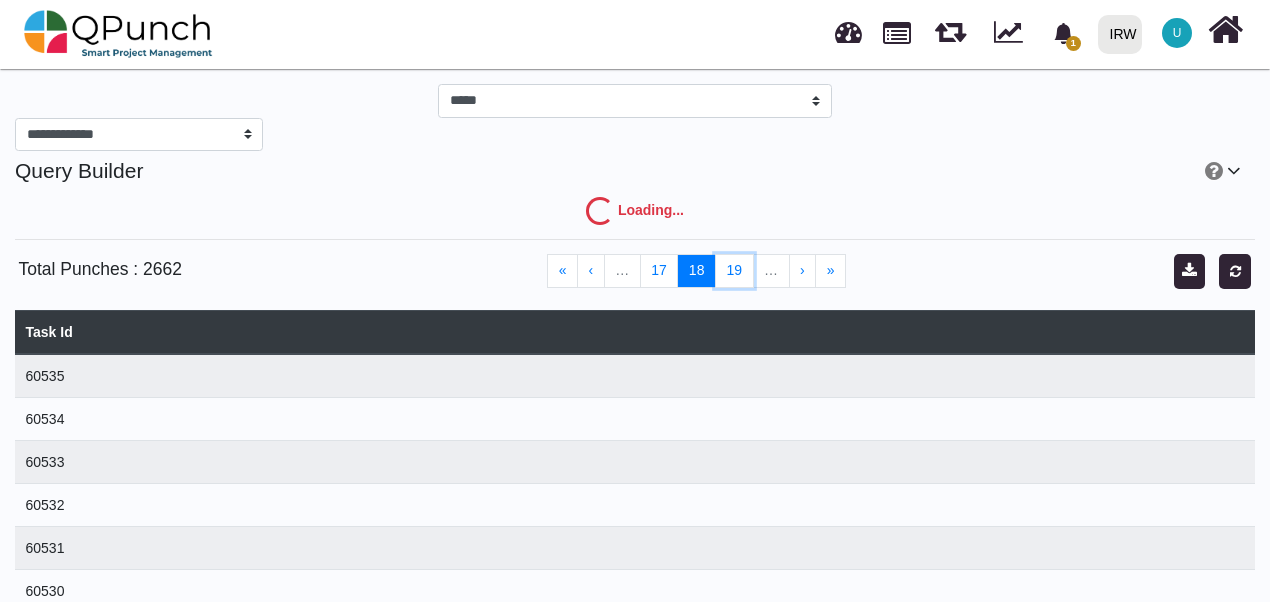 click on "19" at bounding box center [734, 271] 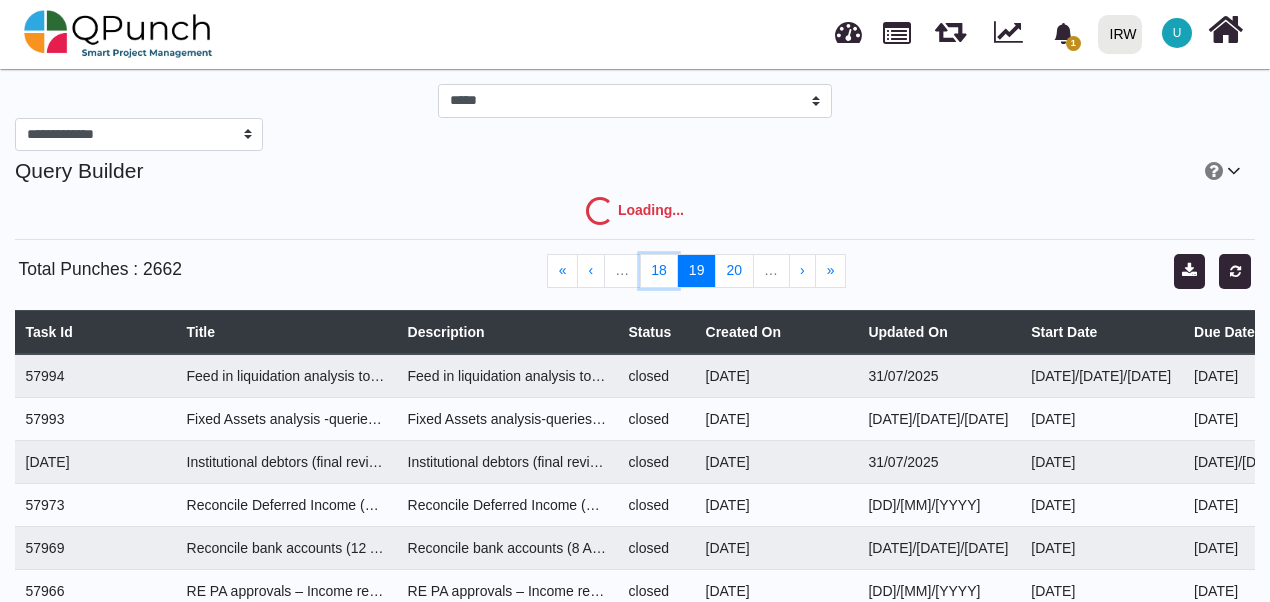 click on "18" at bounding box center (659, 271) 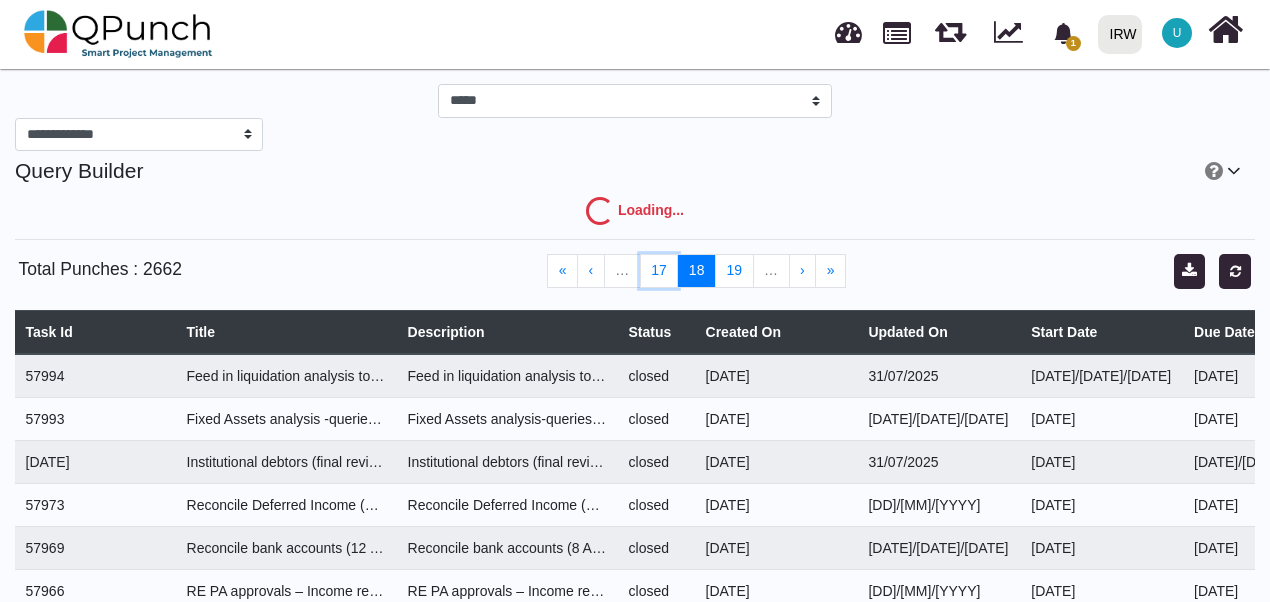 click on "17" at bounding box center [659, 271] 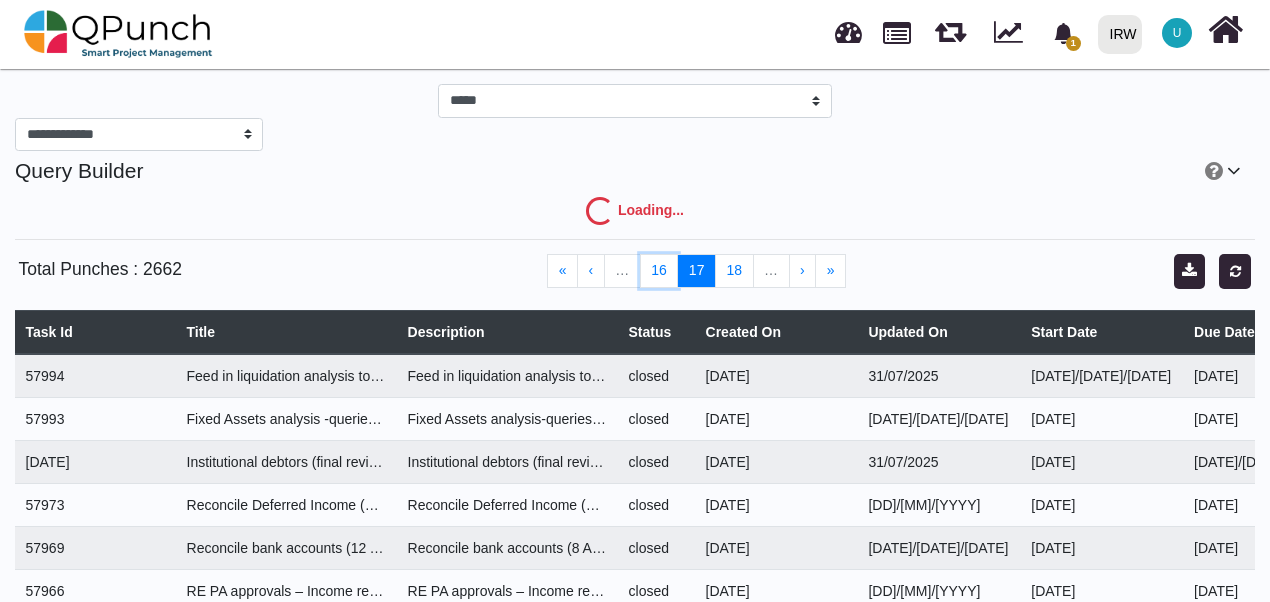 click on "16" at bounding box center (659, 271) 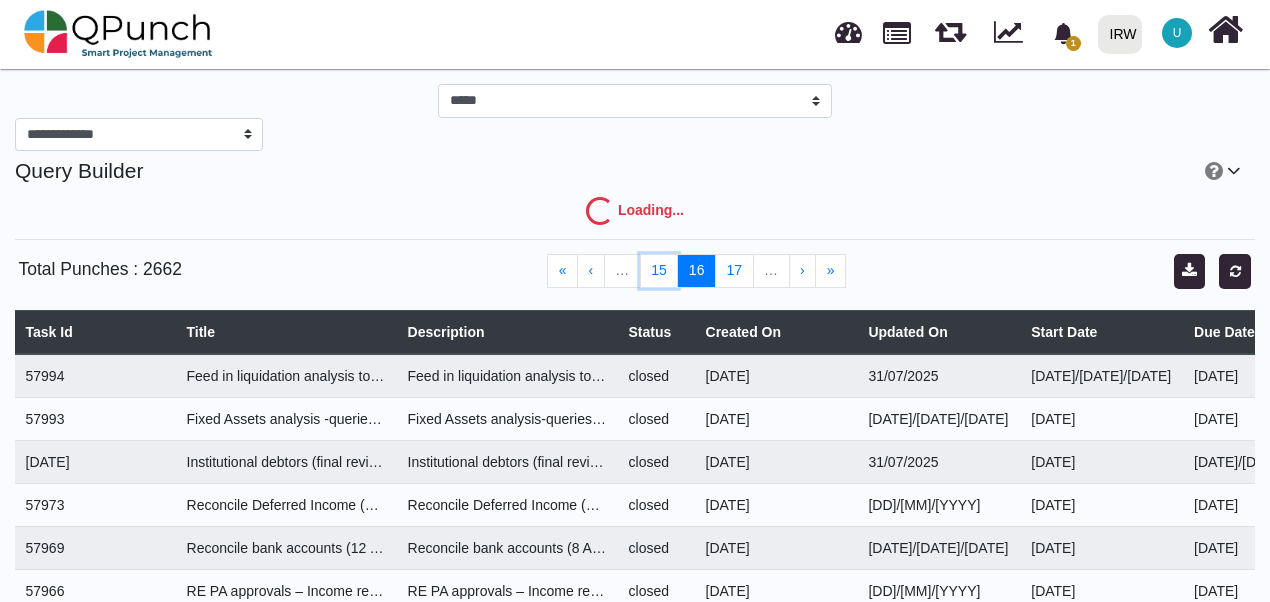 click on "15" at bounding box center [659, 271] 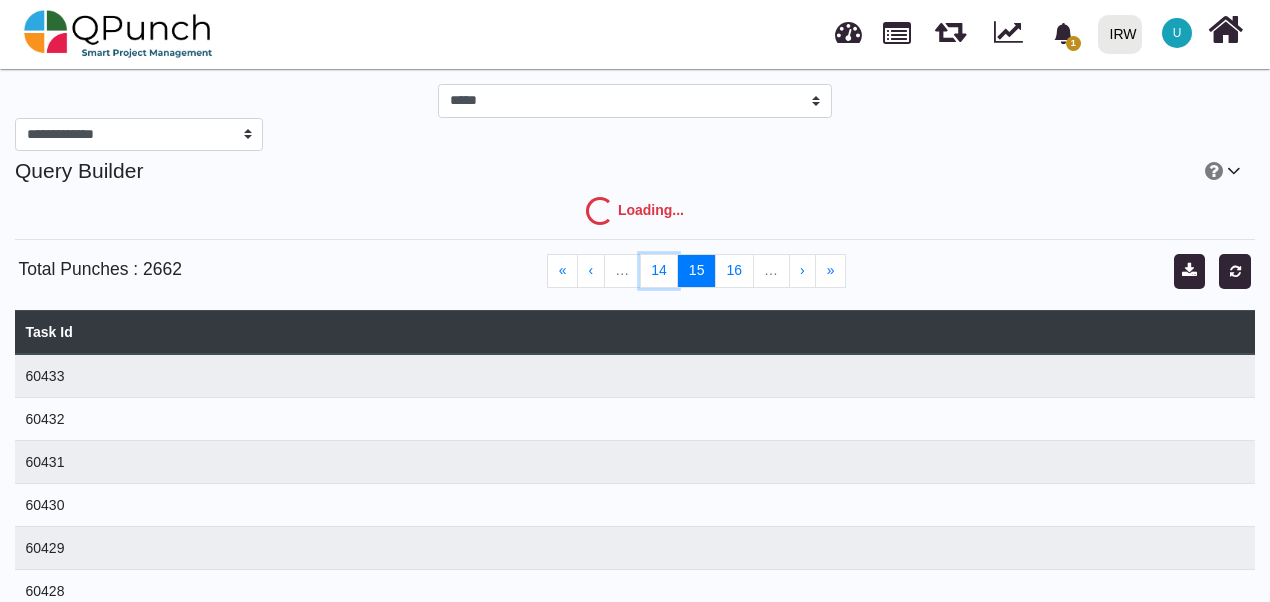 click on "14" at bounding box center [659, 271] 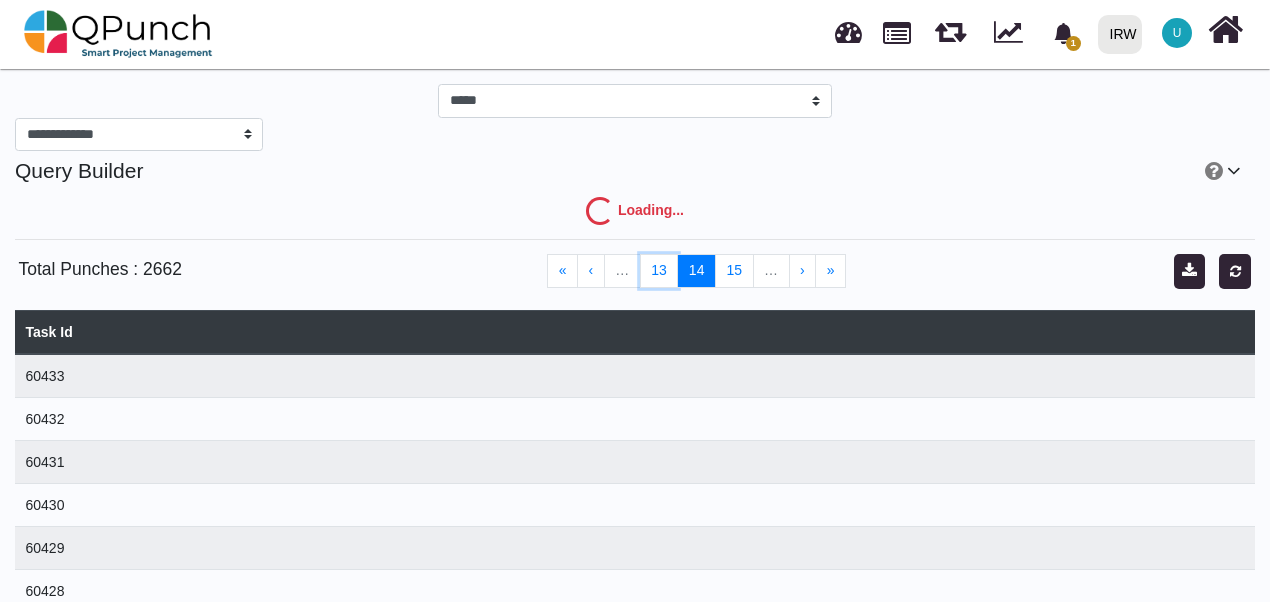 click on "13" at bounding box center [659, 271] 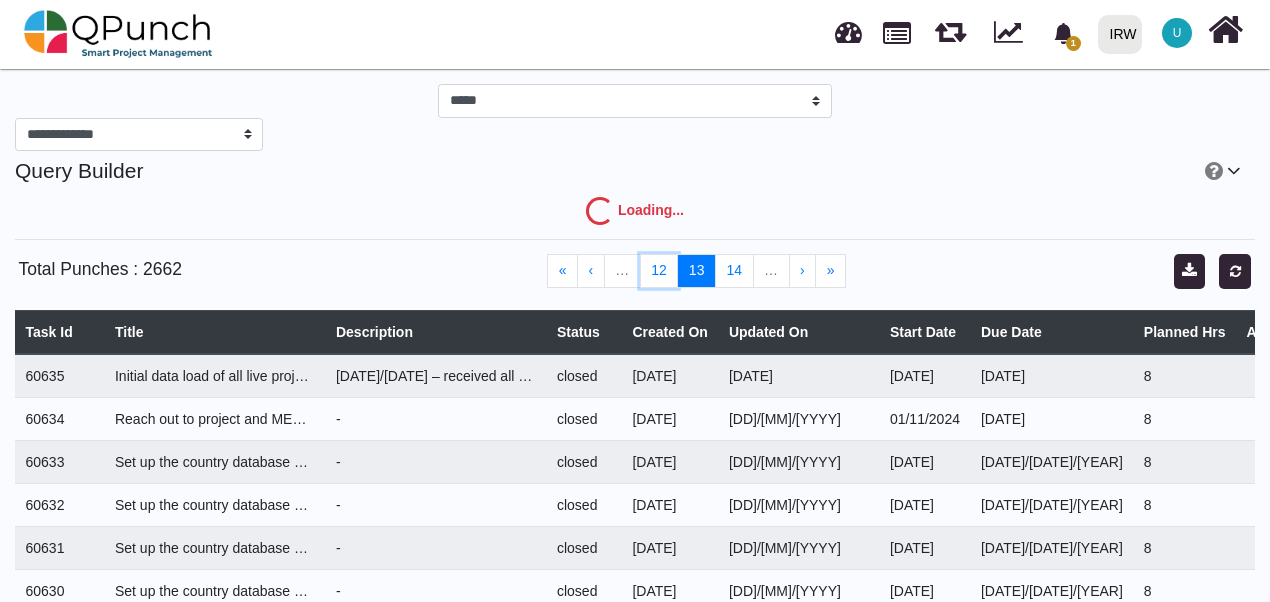 click on "12" at bounding box center (659, 271) 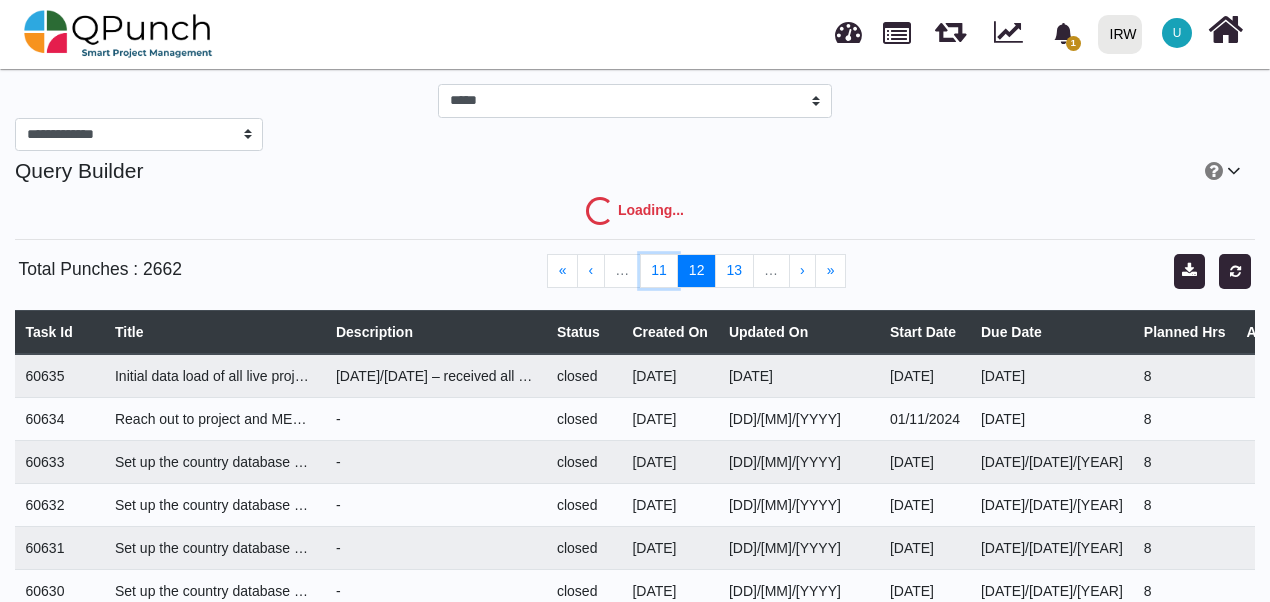 click on "11" at bounding box center (659, 271) 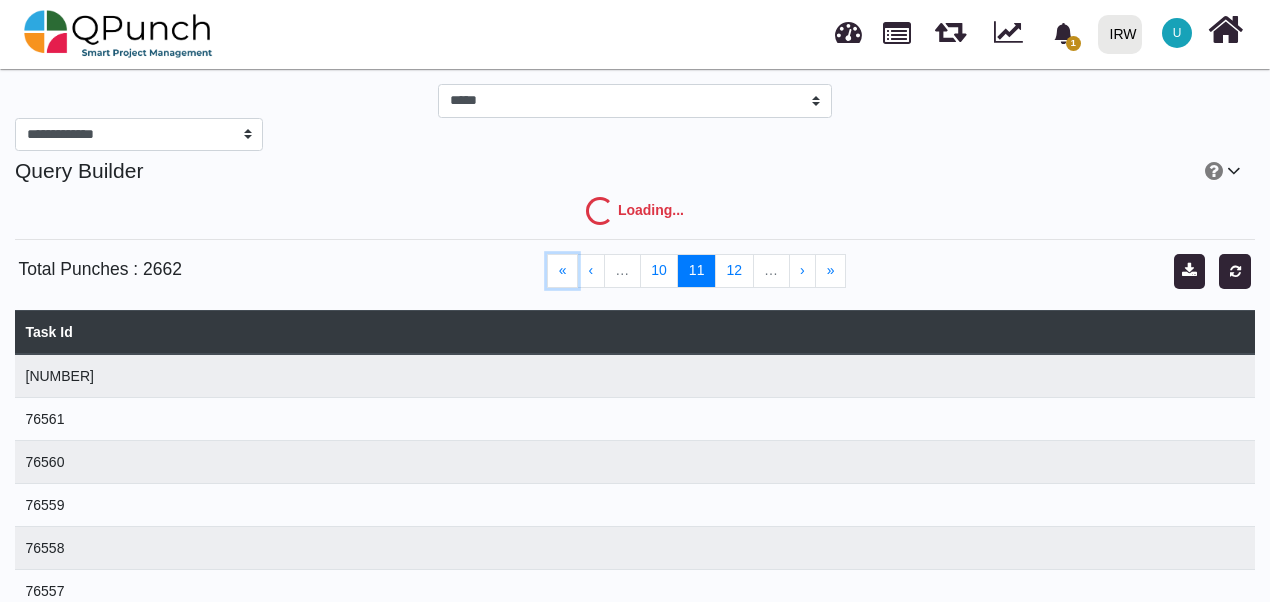 click on "«" at bounding box center (562, 271) 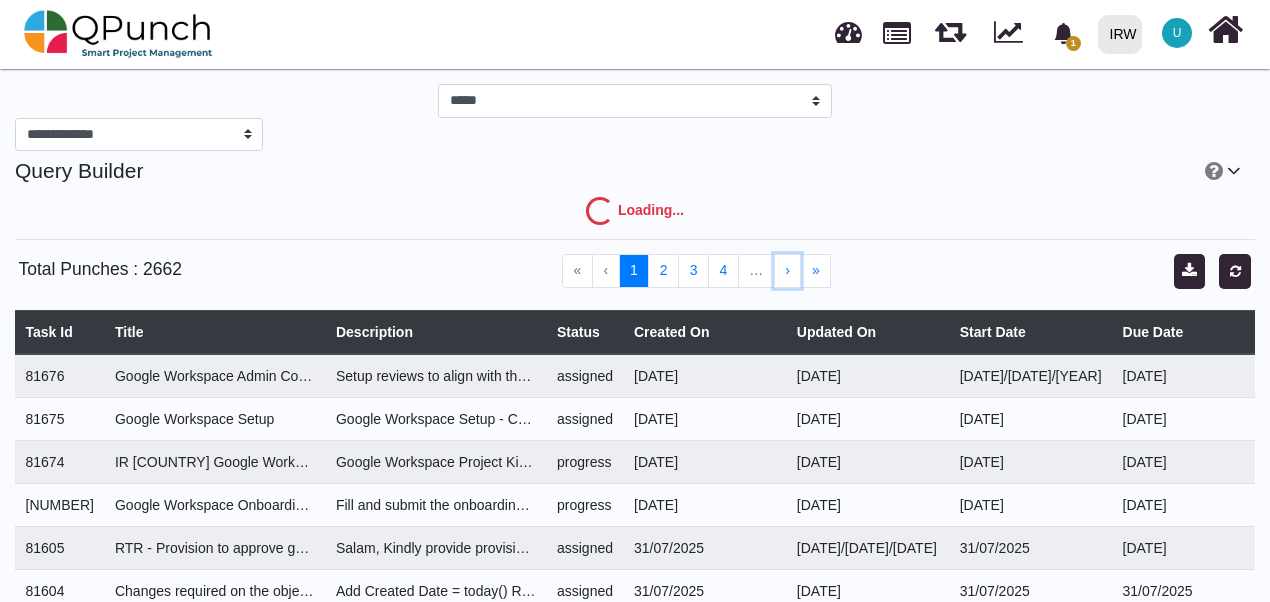 click on "›" at bounding box center [788, 271] 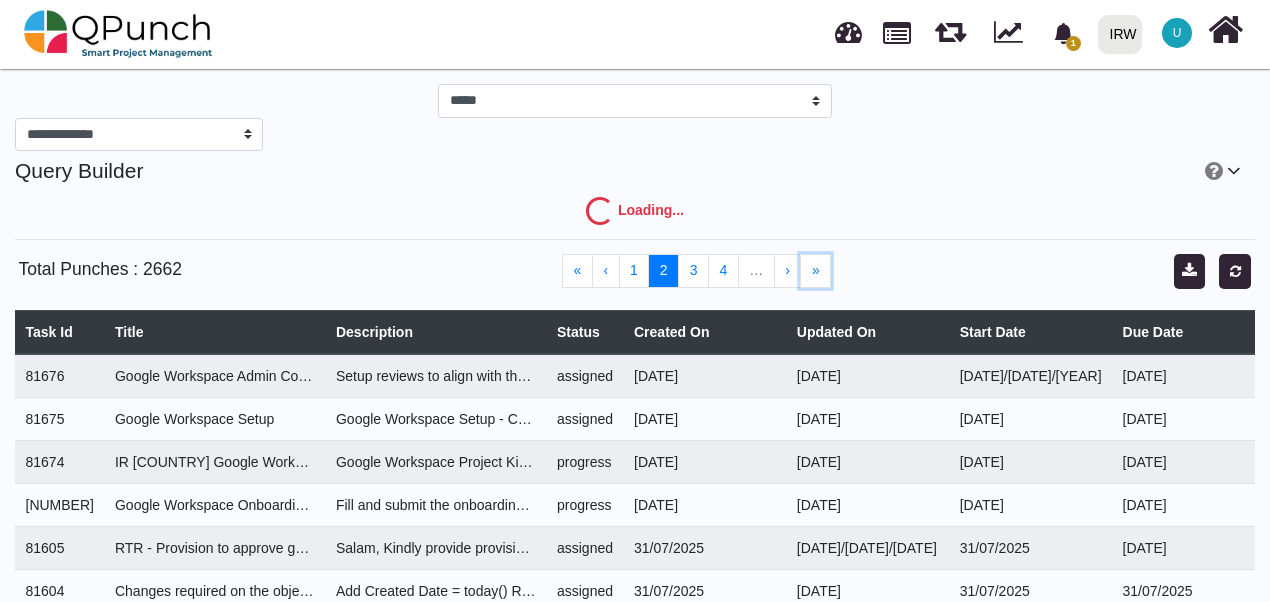 click on "»" at bounding box center [815, 271] 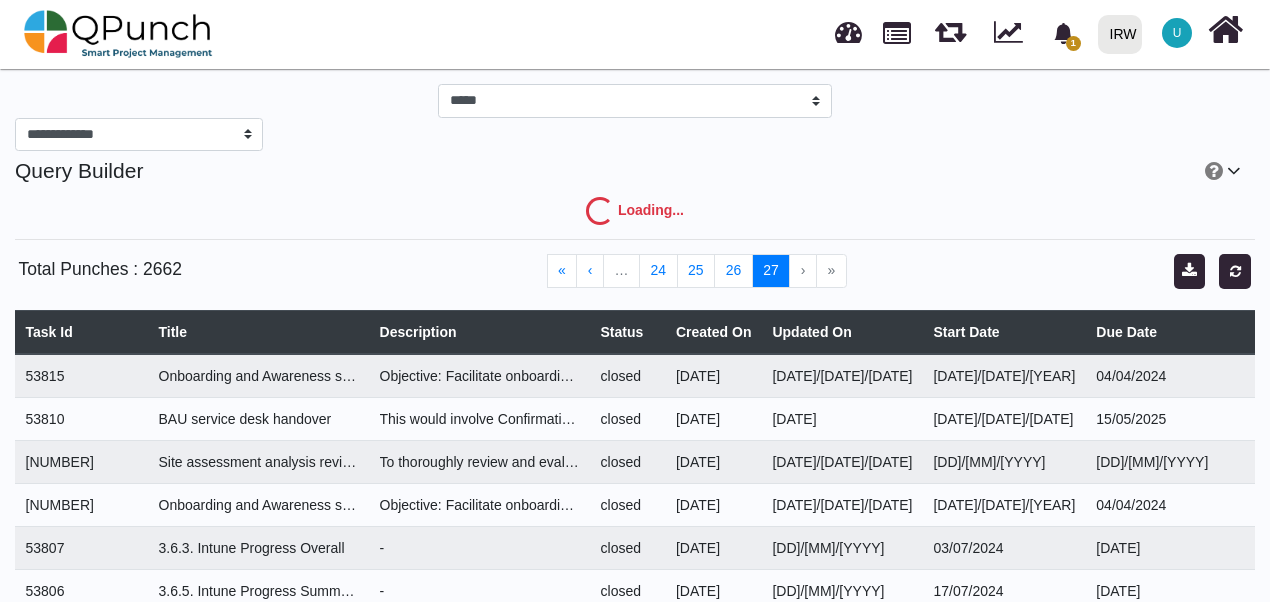 click at bounding box center (848, 29) 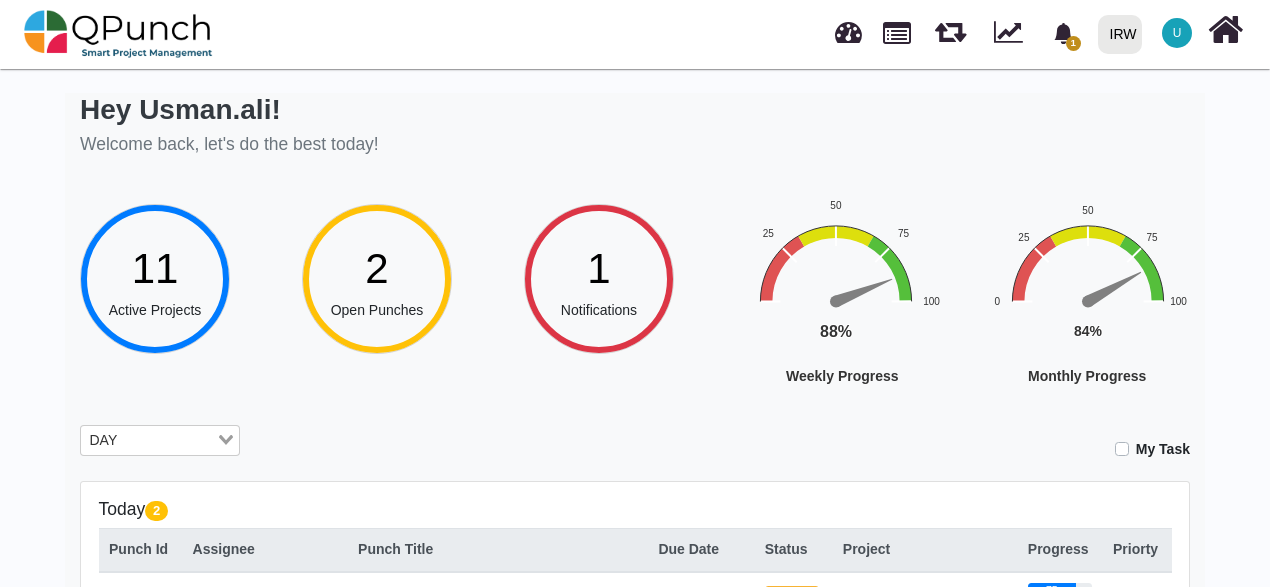 scroll, scrollTop: 0, scrollLeft: 0, axis: both 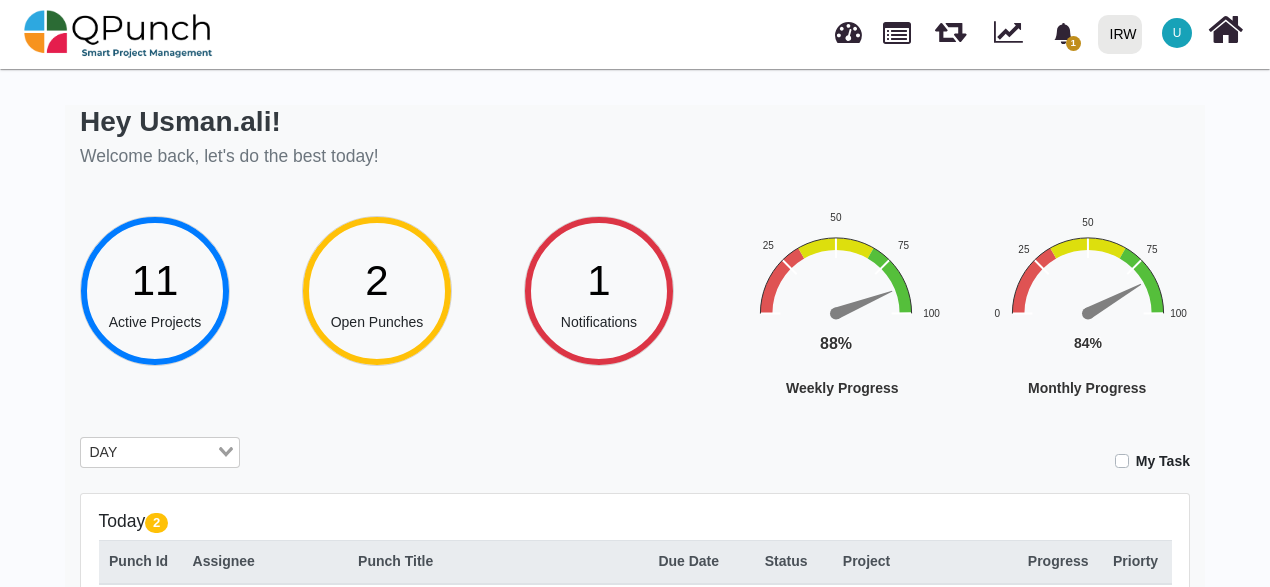 click on "U" at bounding box center (1177, 33) 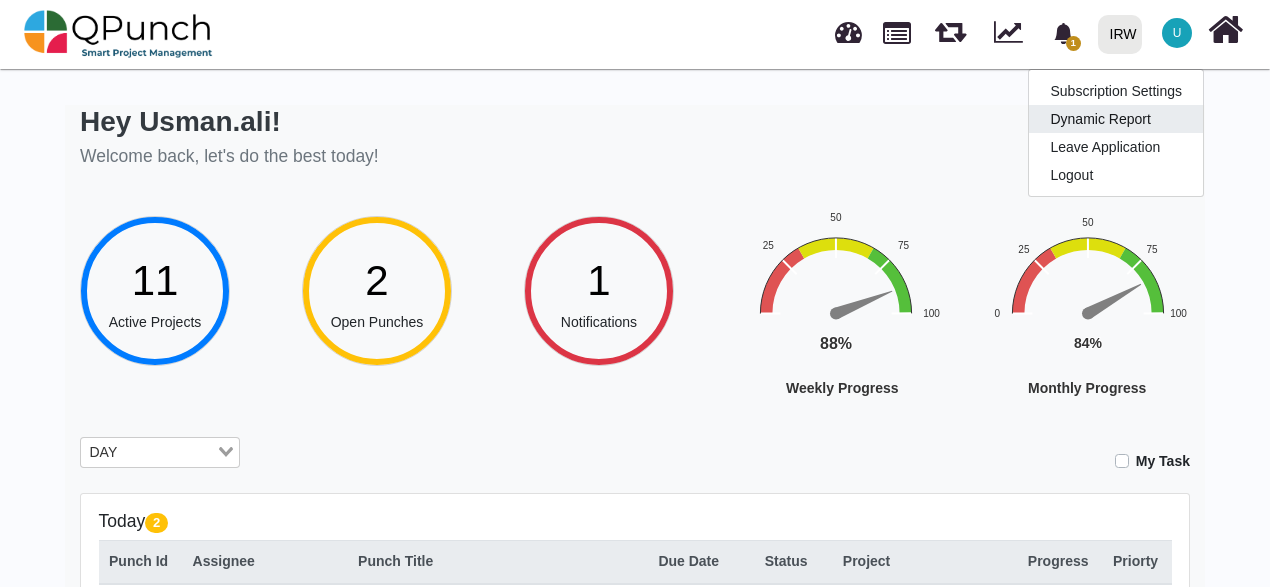click on "Dynamic Report" at bounding box center (1116, 119) 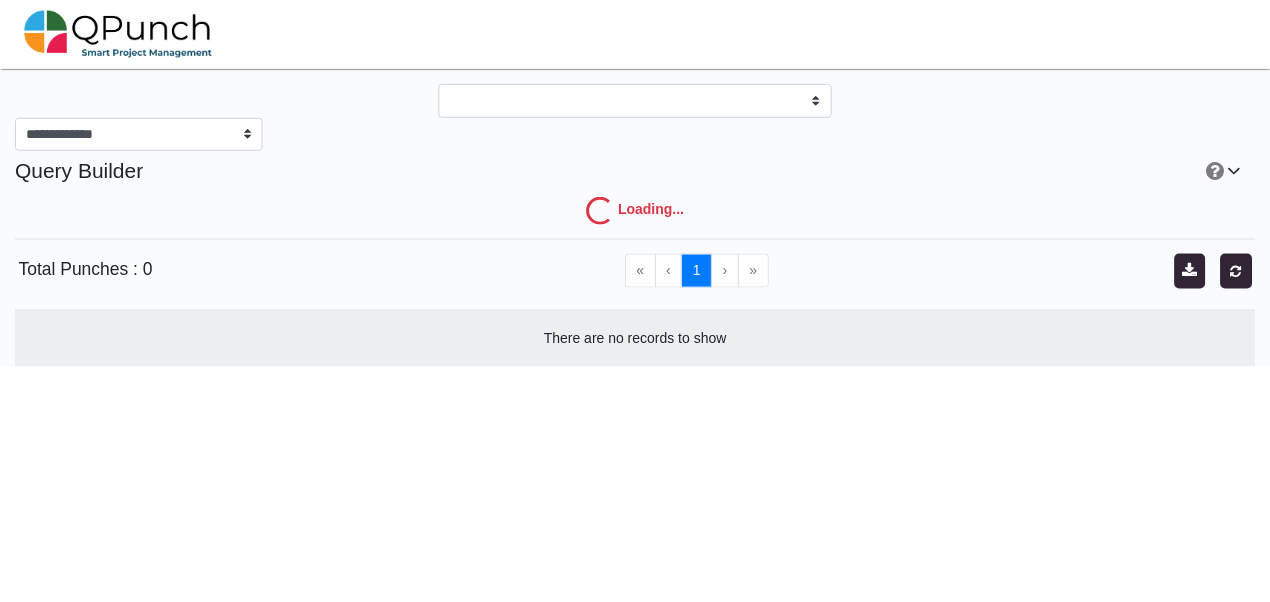 scroll, scrollTop: 0, scrollLeft: 0, axis: both 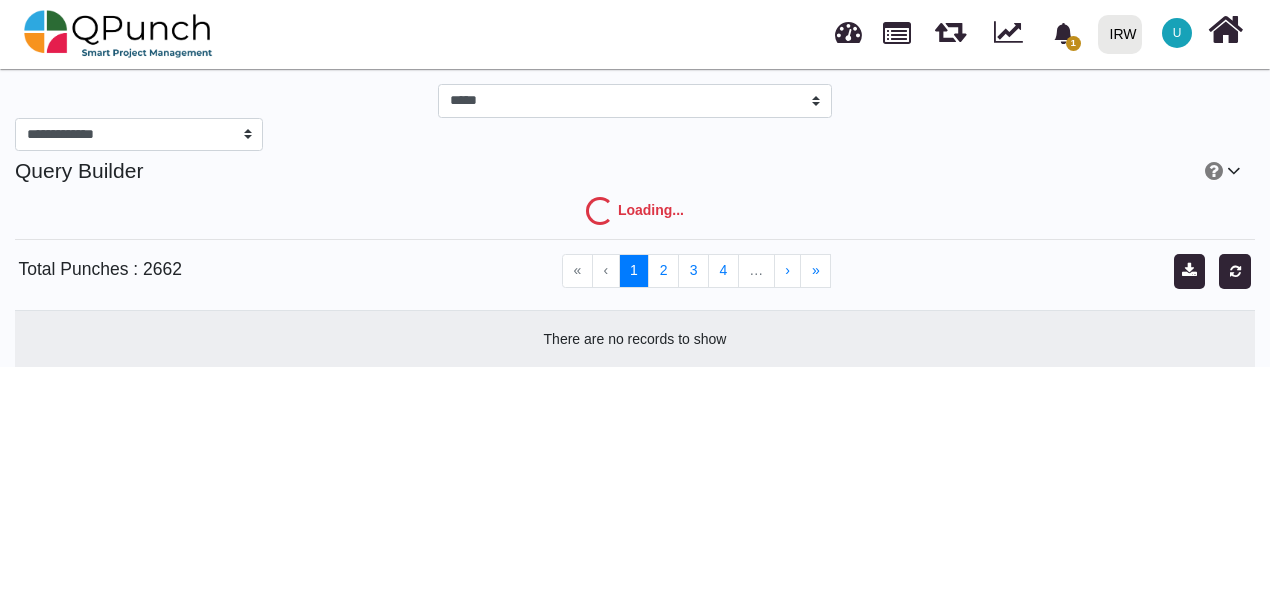 select on "***" 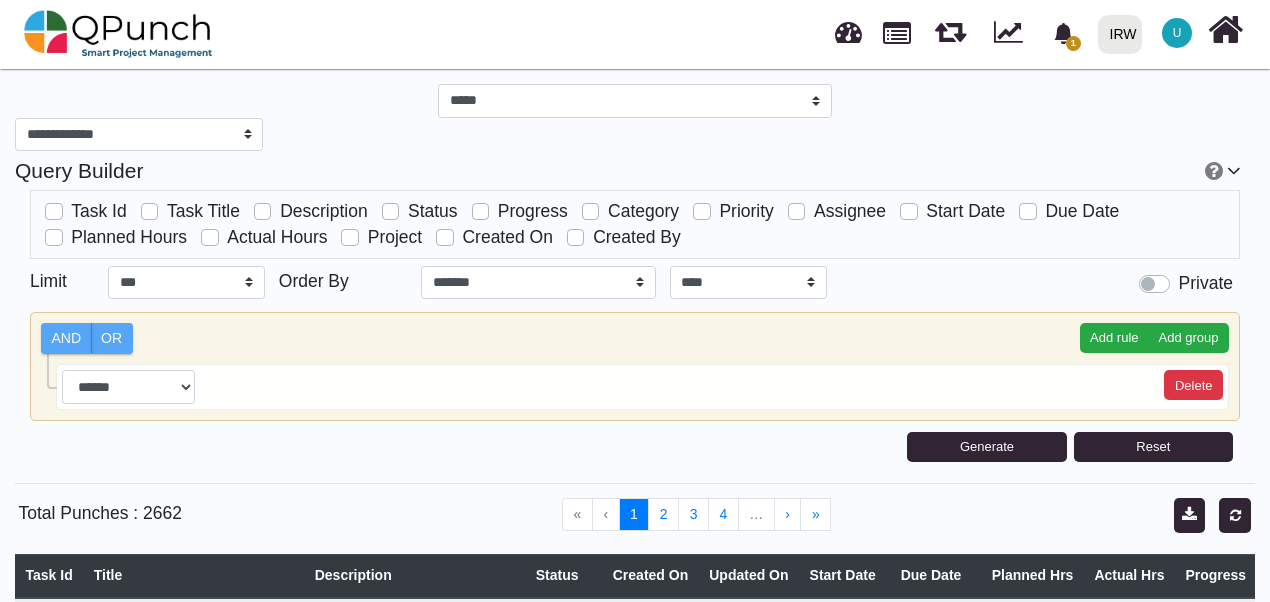 click on "Category" at bounding box center (643, 211) 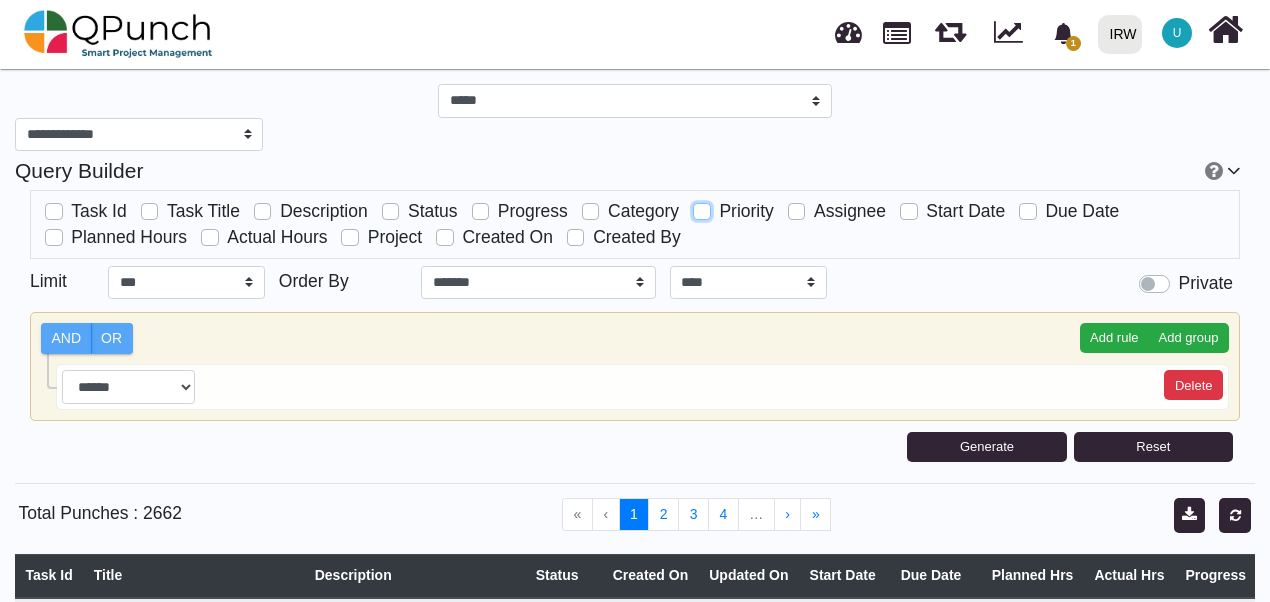 click on "U" at bounding box center [1177, 33] 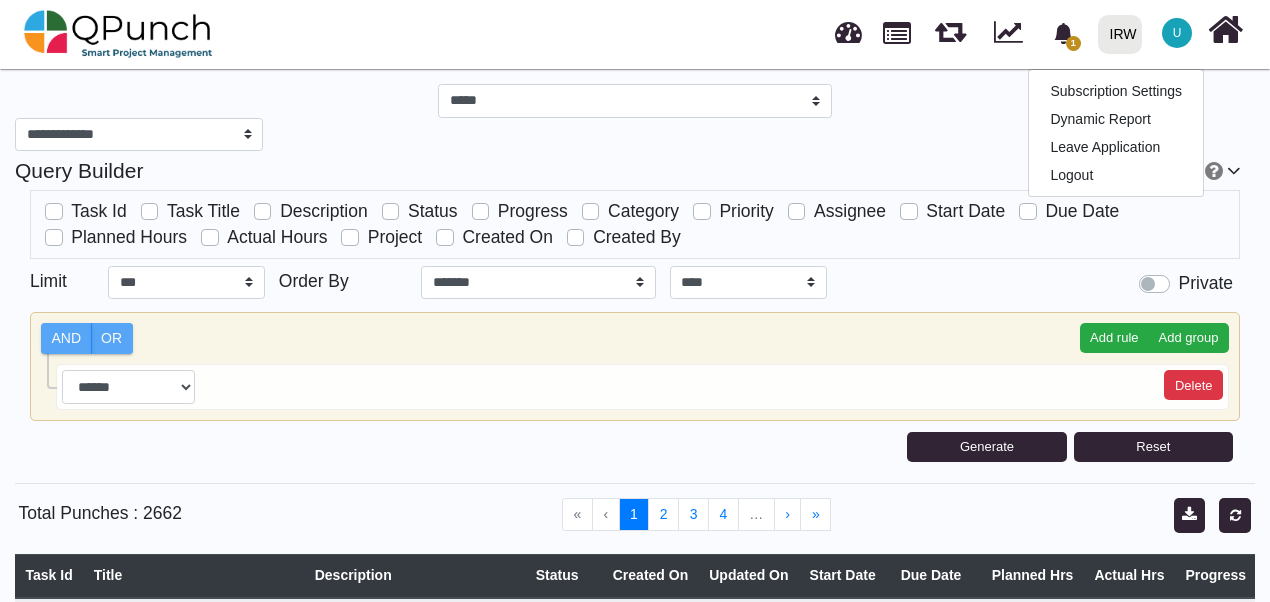 click on "**********" at bounding box center [635, 135] 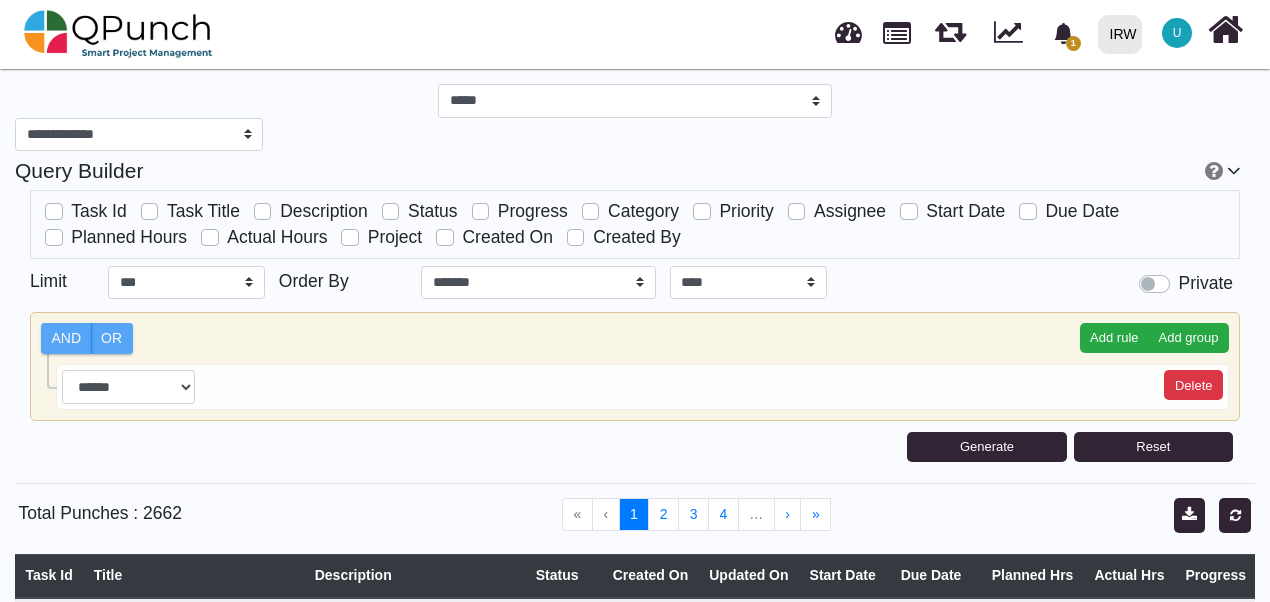 click on "**********" at bounding box center (635, 2481) 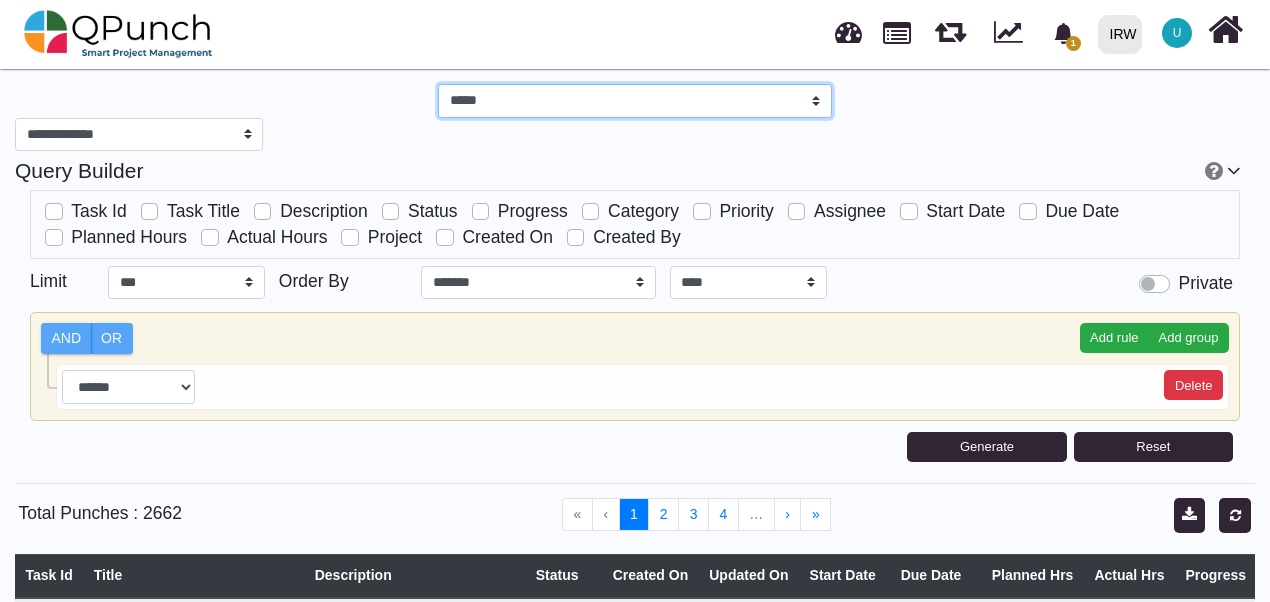 click on "*****" at bounding box center [634, 101] 